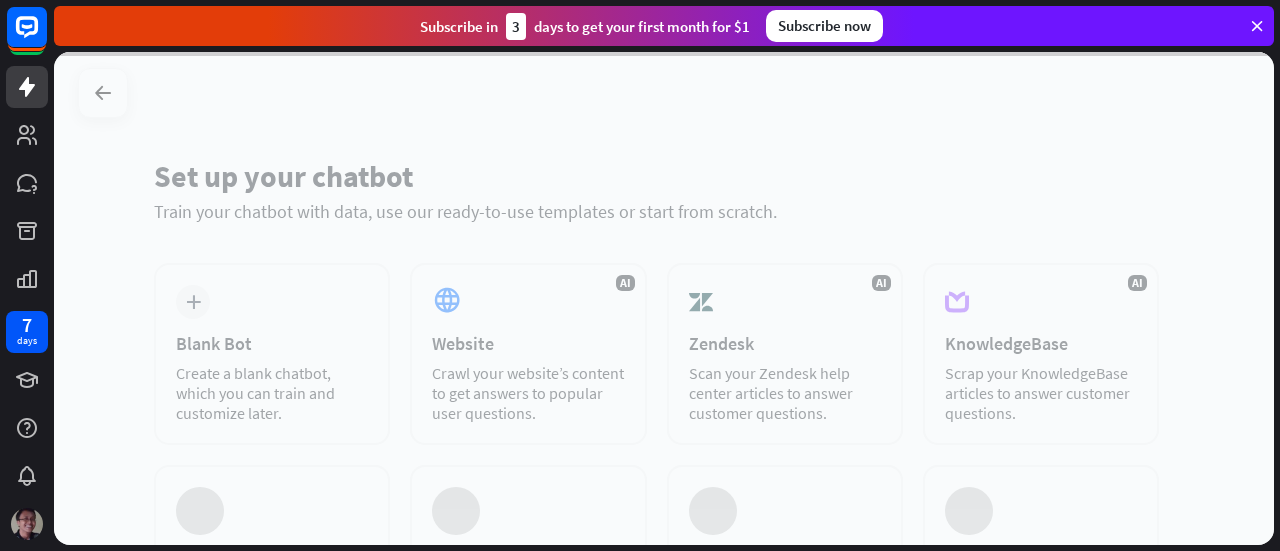 scroll, scrollTop: 0, scrollLeft: 0, axis: both 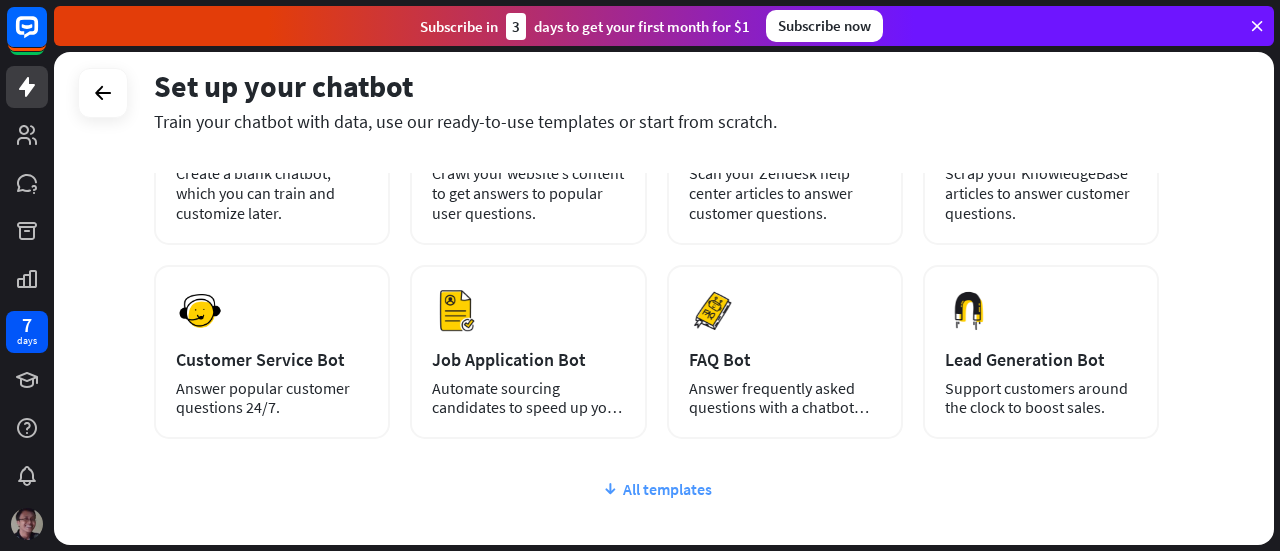 click on "All templates" at bounding box center [656, 489] 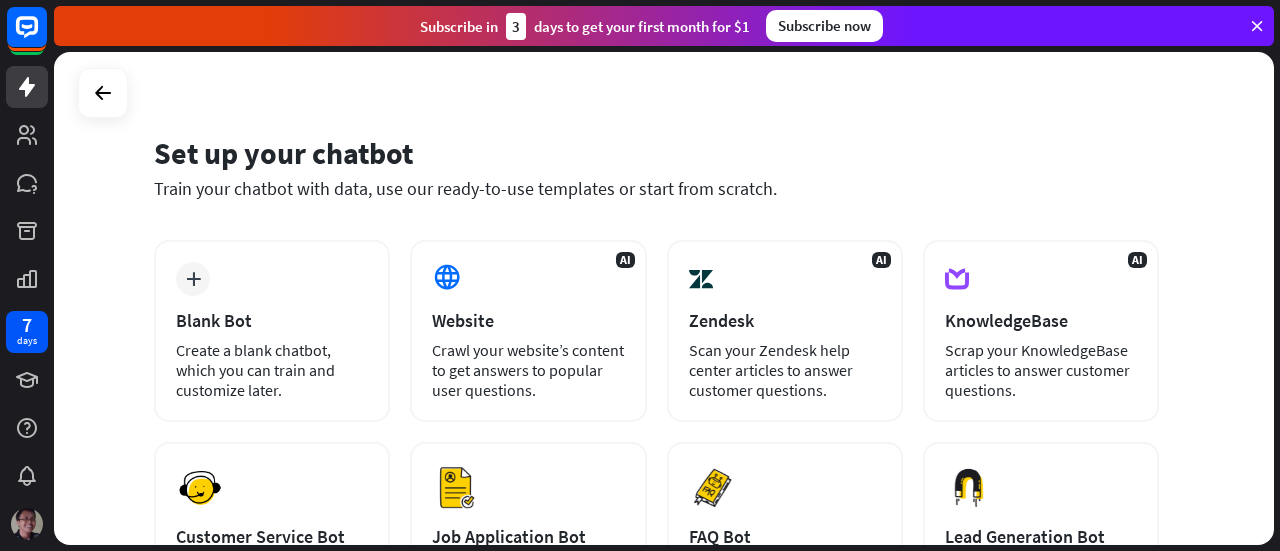 scroll, scrollTop: 22, scrollLeft: 0, axis: vertical 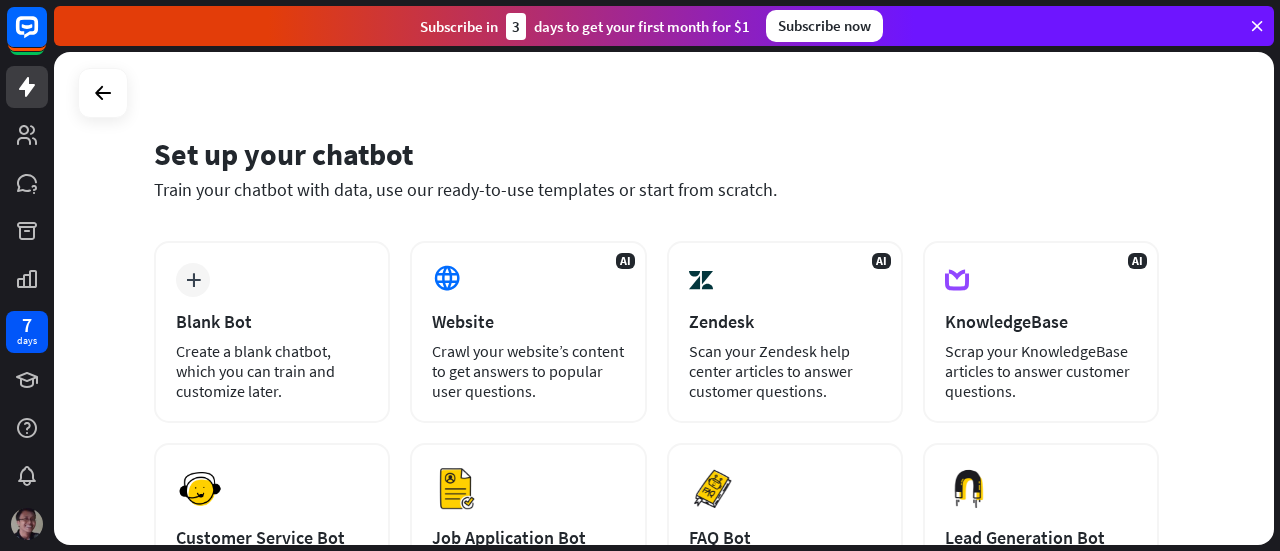 click at bounding box center [1257, 26] 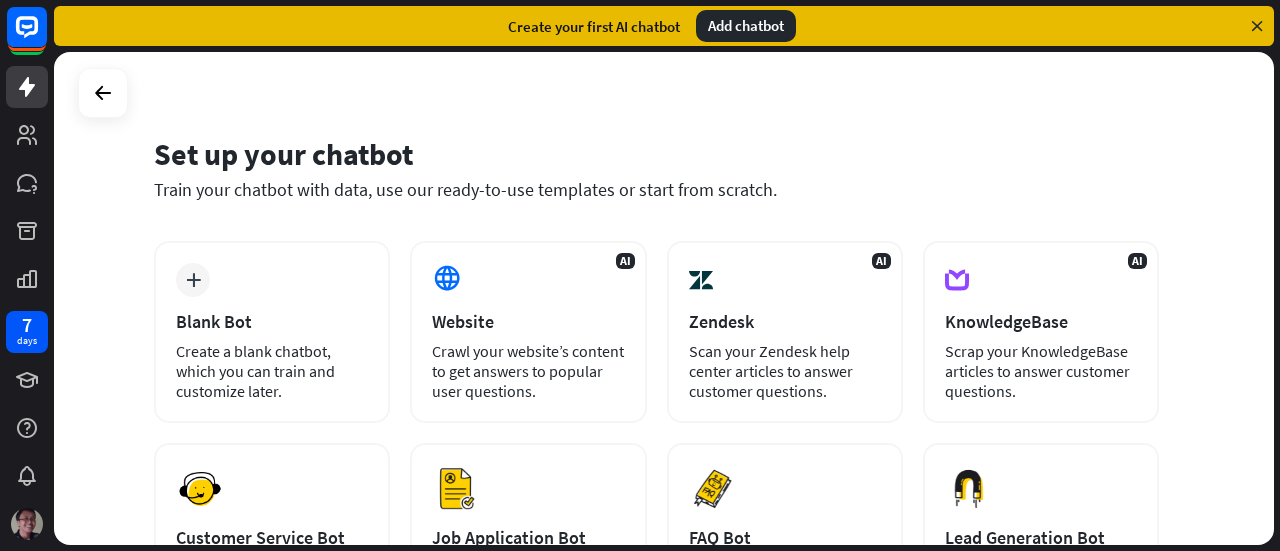 click at bounding box center [1257, 26] 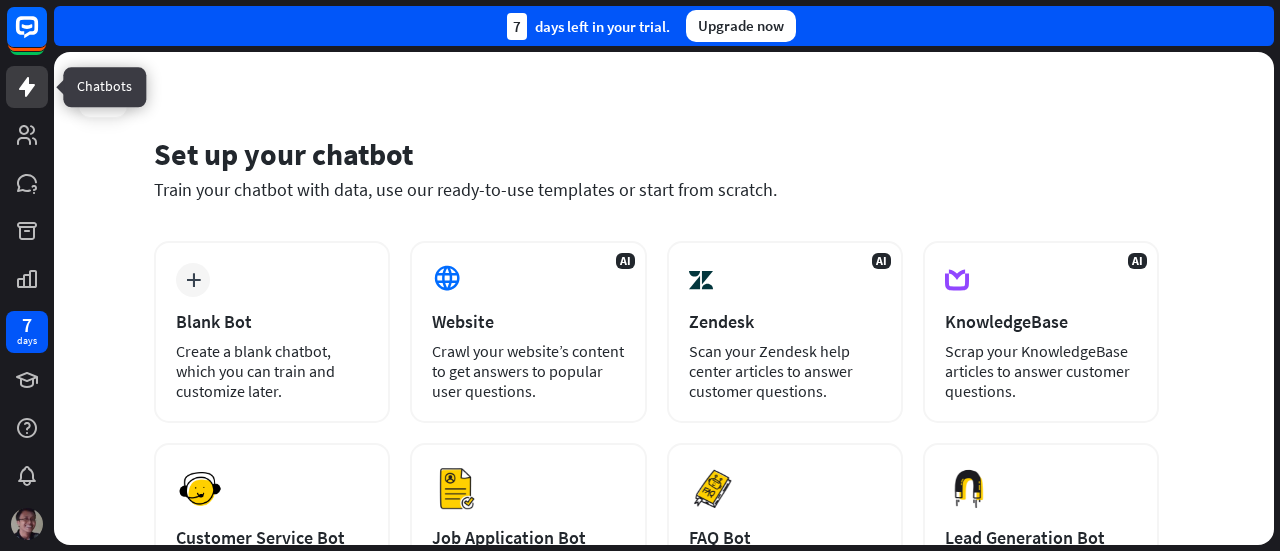 click 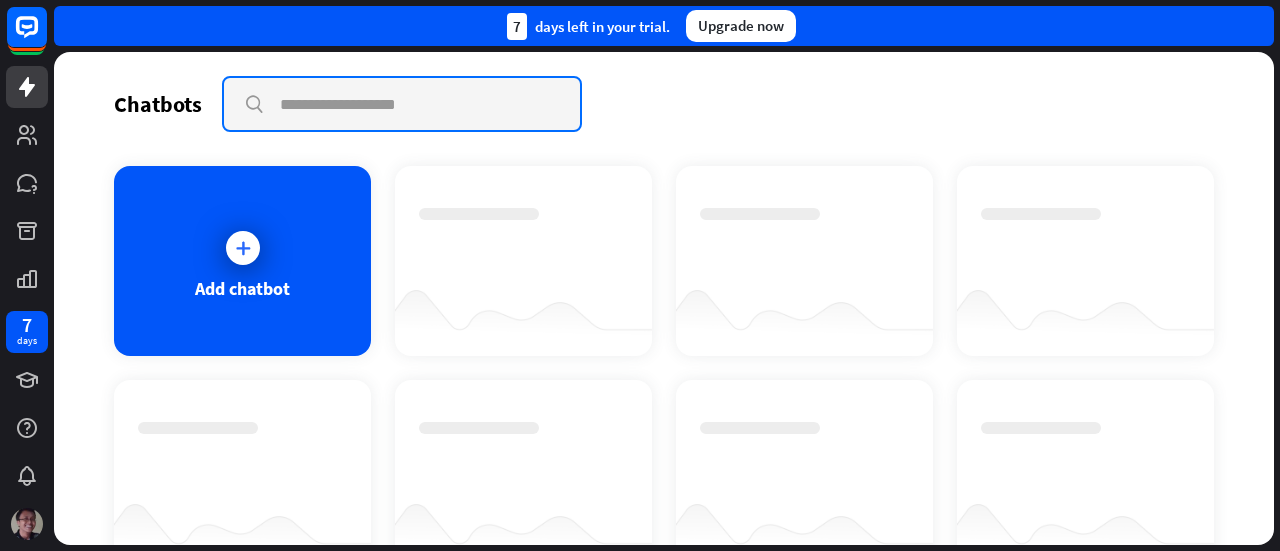 click at bounding box center (402, 104) 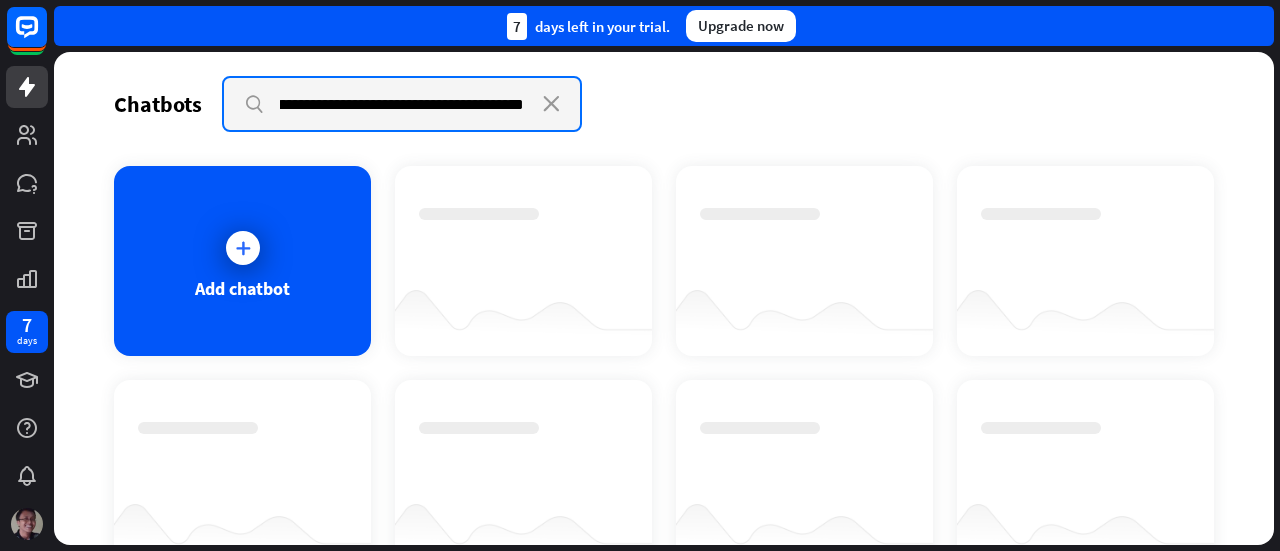scroll, scrollTop: 0, scrollLeft: 166, axis: horizontal 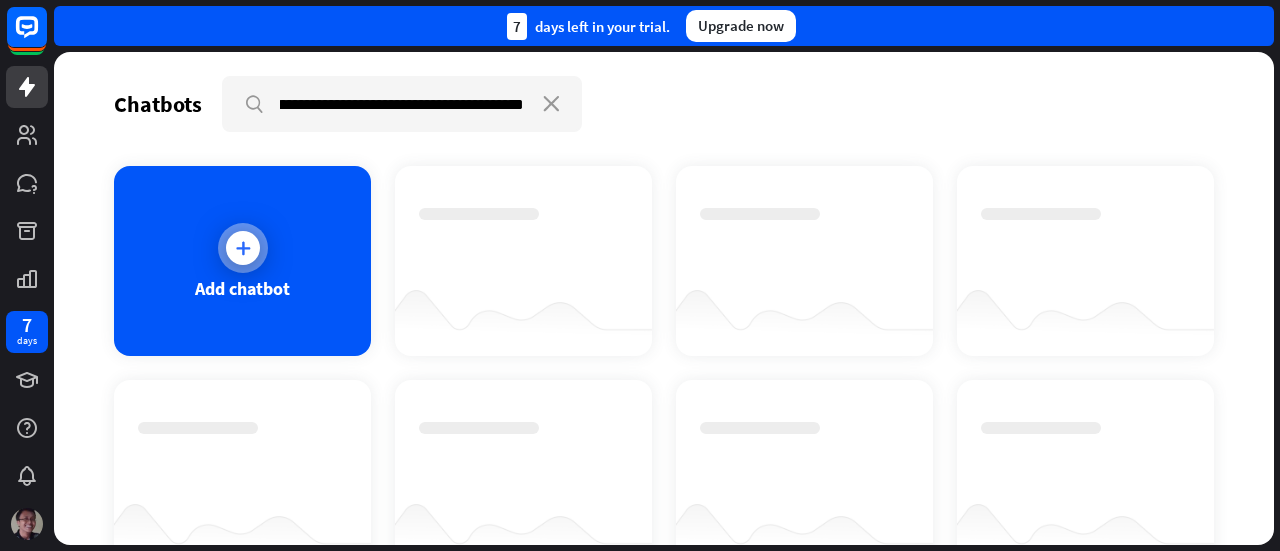 click at bounding box center [243, 248] 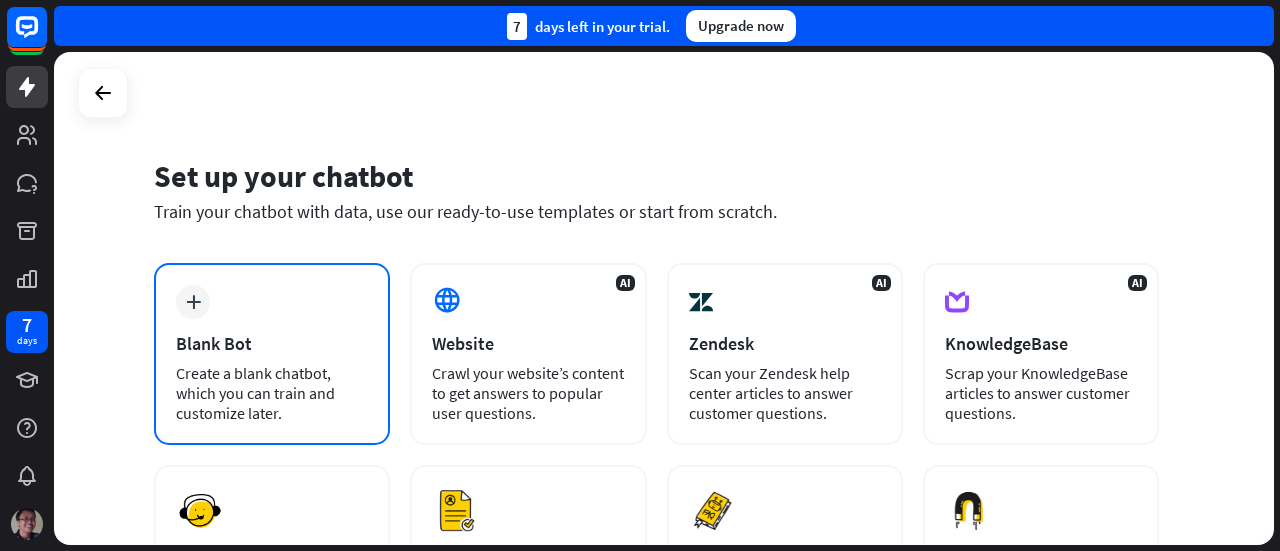 click on "plus   Blank Bot
Create a blank chatbot, which you can train and
customize later." at bounding box center [272, 354] 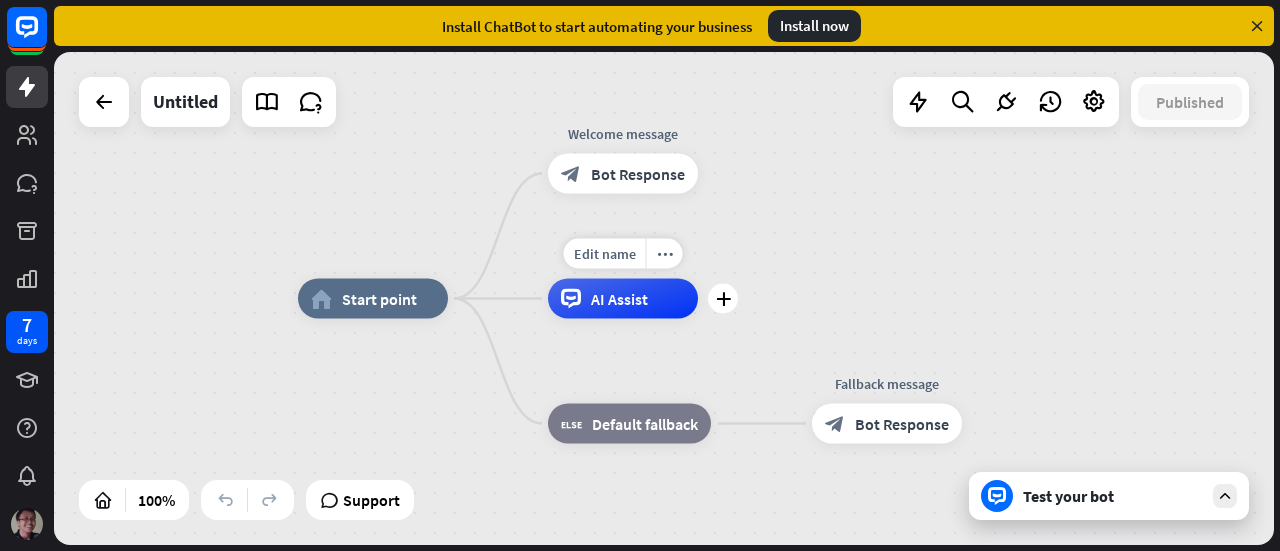click on "AI Assist" at bounding box center [623, 299] 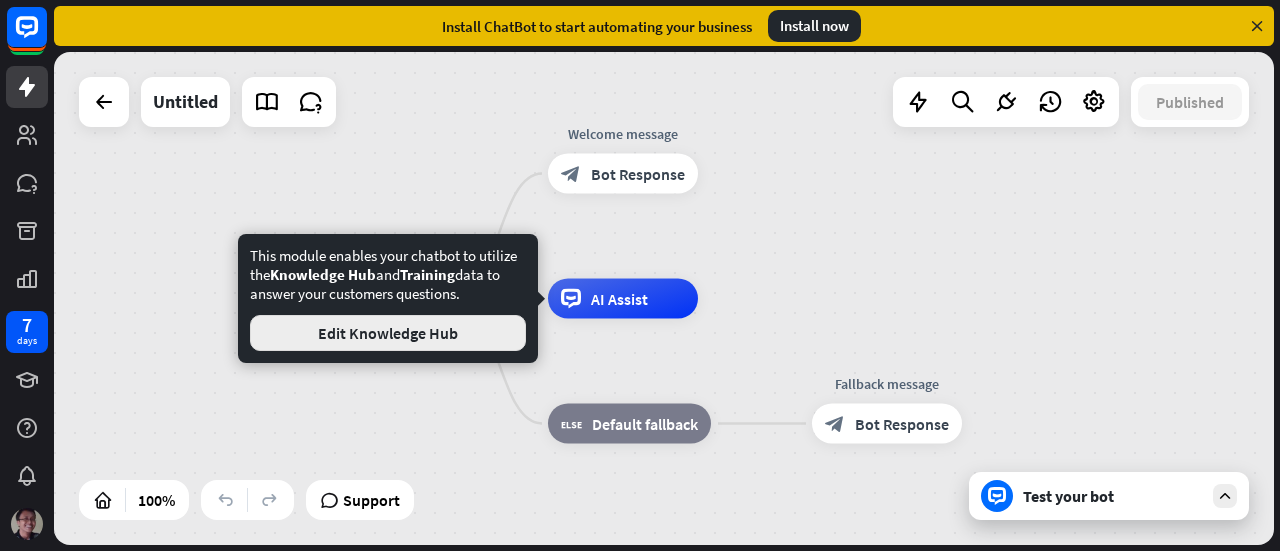 click on "Edit Knowledge Hub" at bounding box center [388, 333] 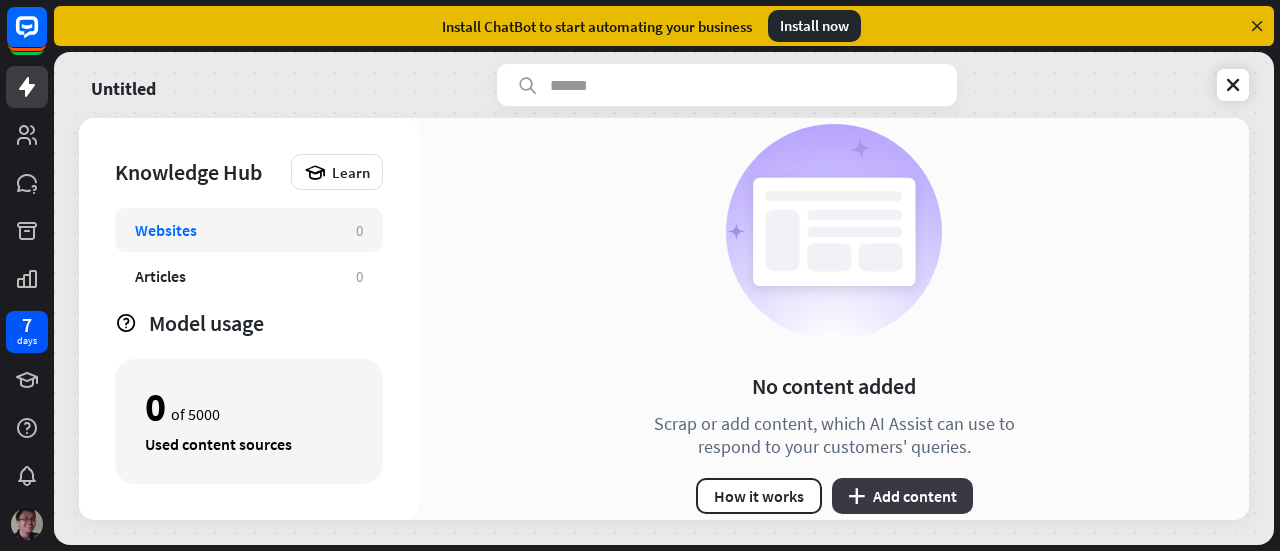click on "plus
Add content" at bounding box center [902, 496] 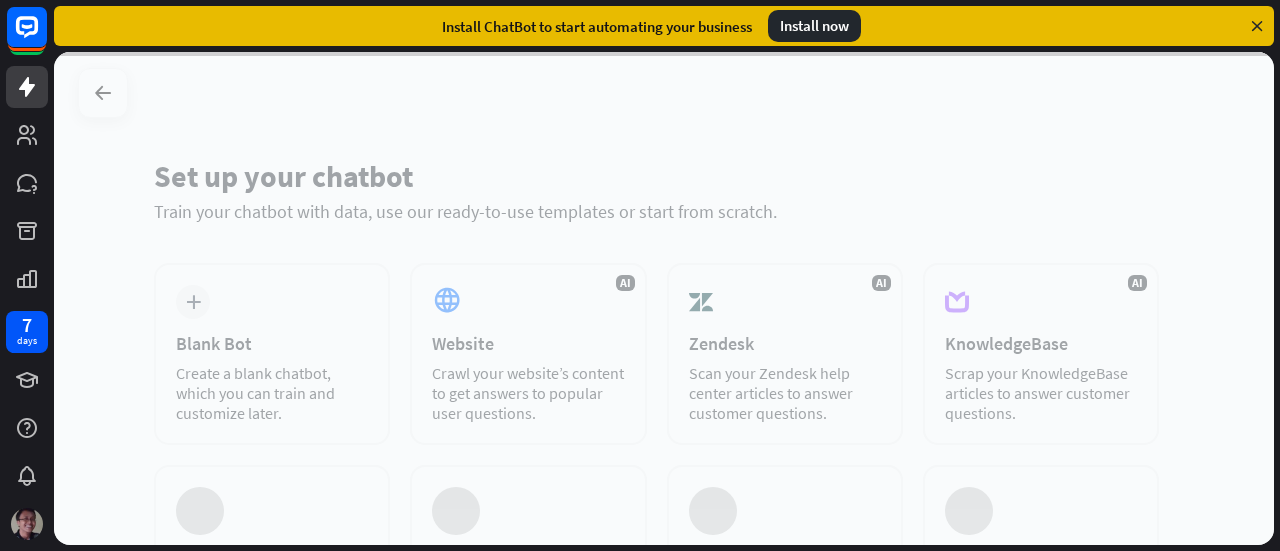 scroll, scrollTop: 0, scrollLeft: 0, axis: both 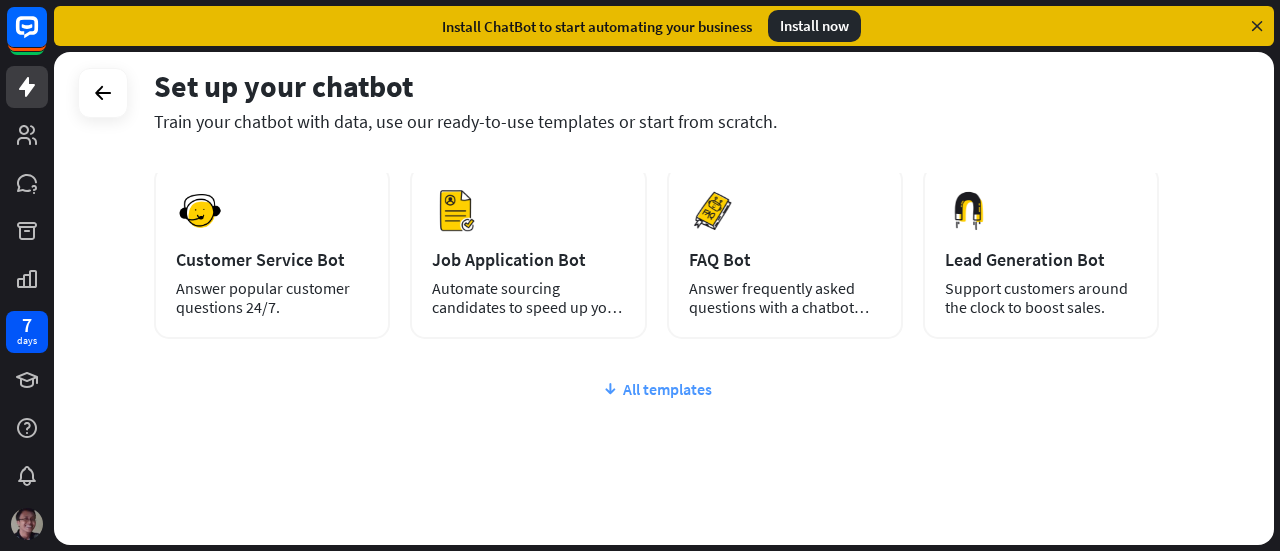 click on "All templates" at bounding box center [656, 389] 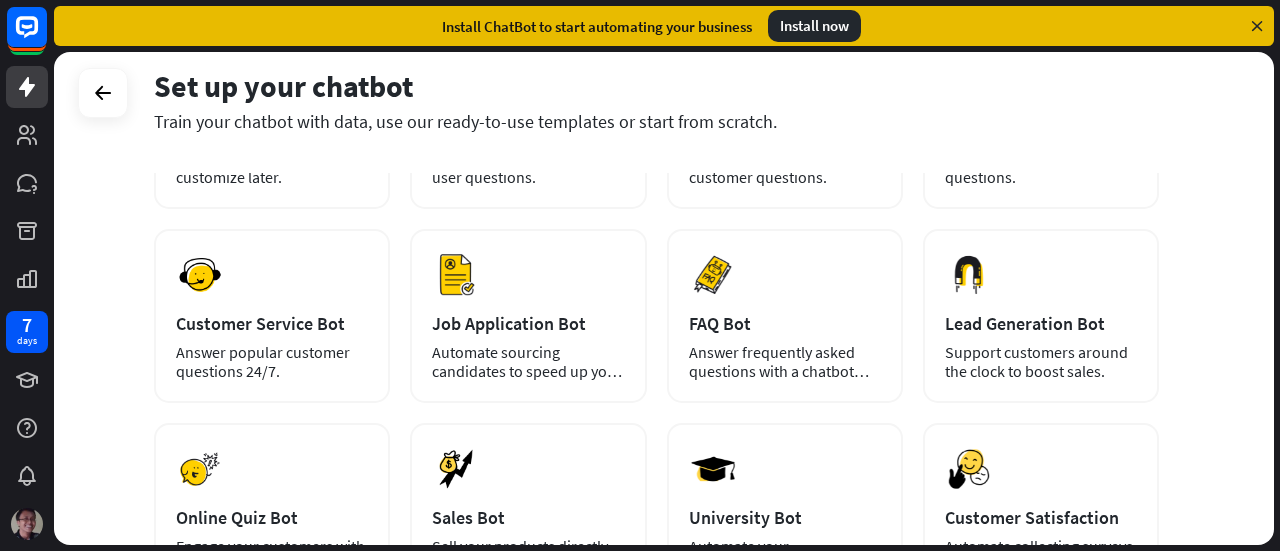 scroll, scrollTop: 0, scrollLeft: 0, axis: both 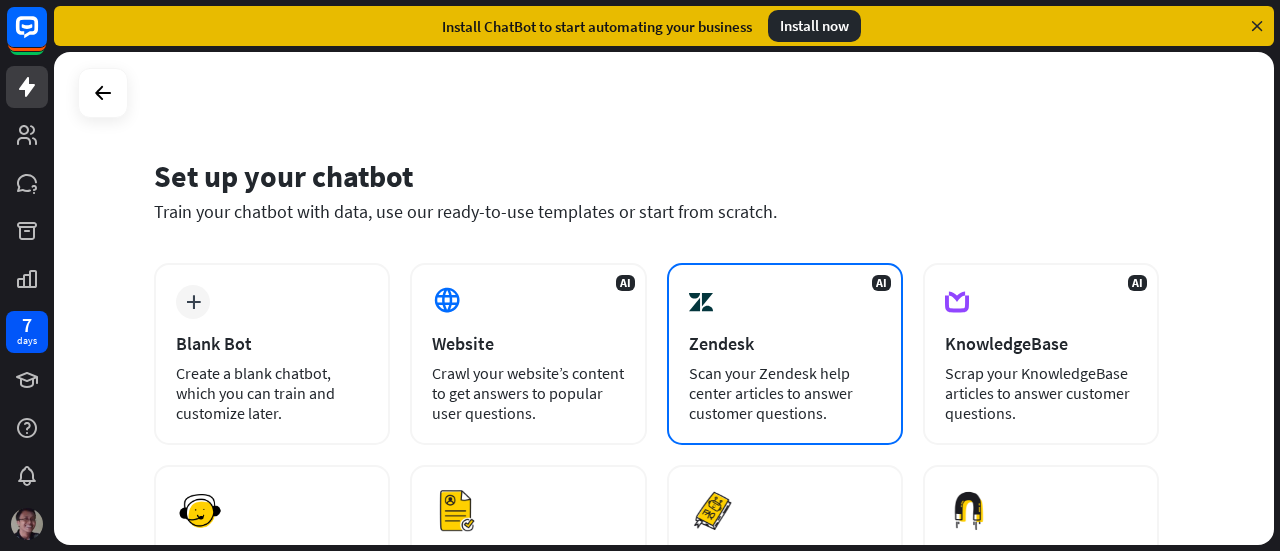 click on "AI               Zendesk
Scan your Zendesk help center articles to answer
customer questions." at bounding box center [785, 354] 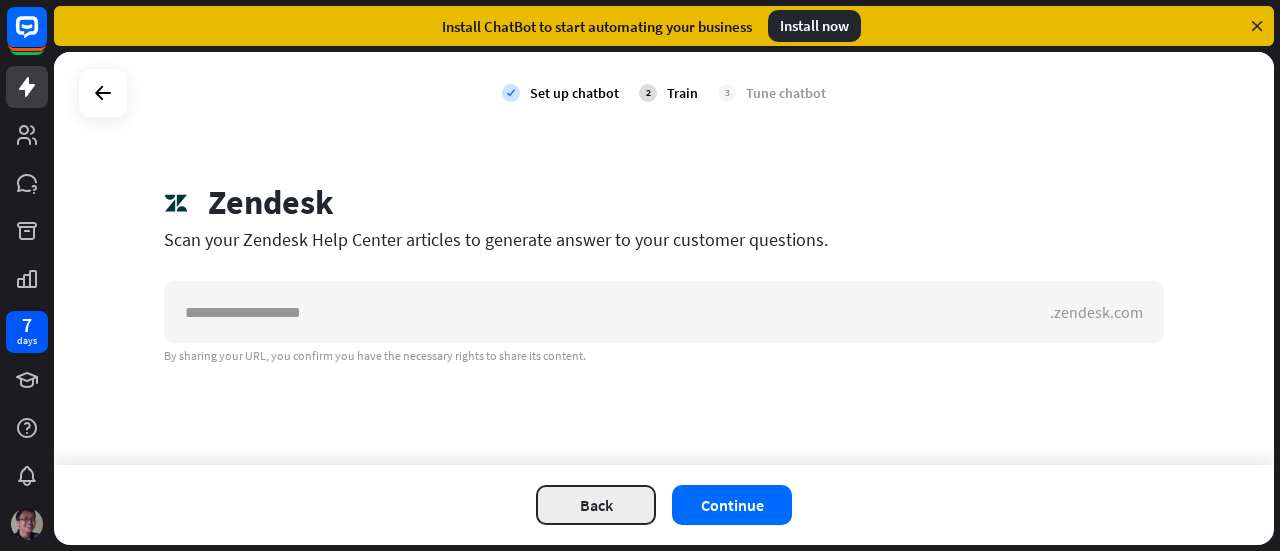 click on "Back" at bounding box center (596, 505) 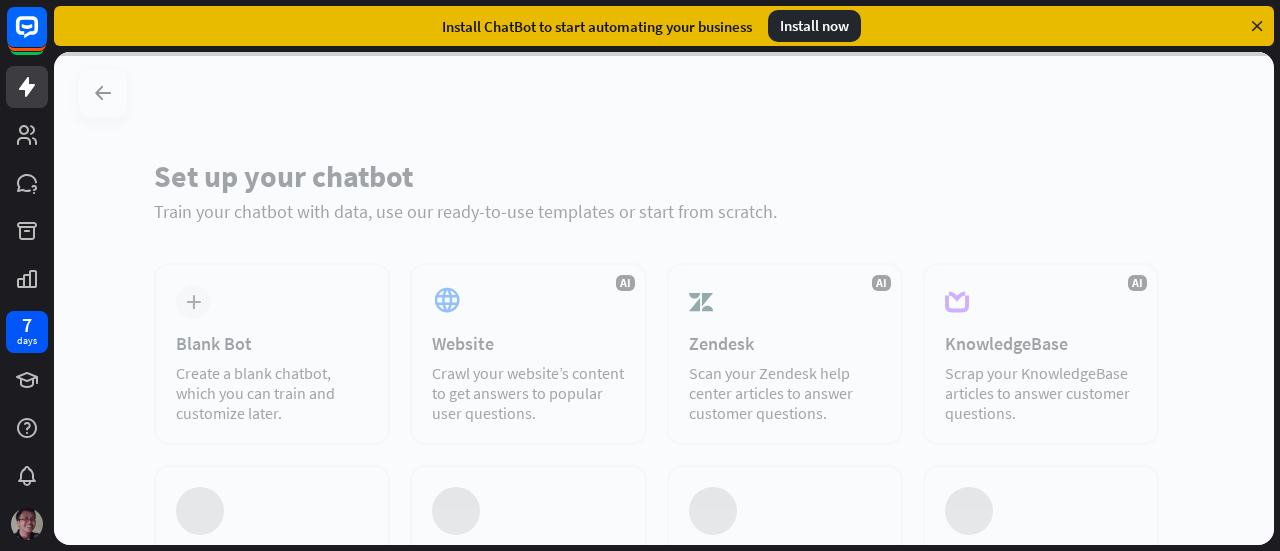 click at bounding box center (664, 298) 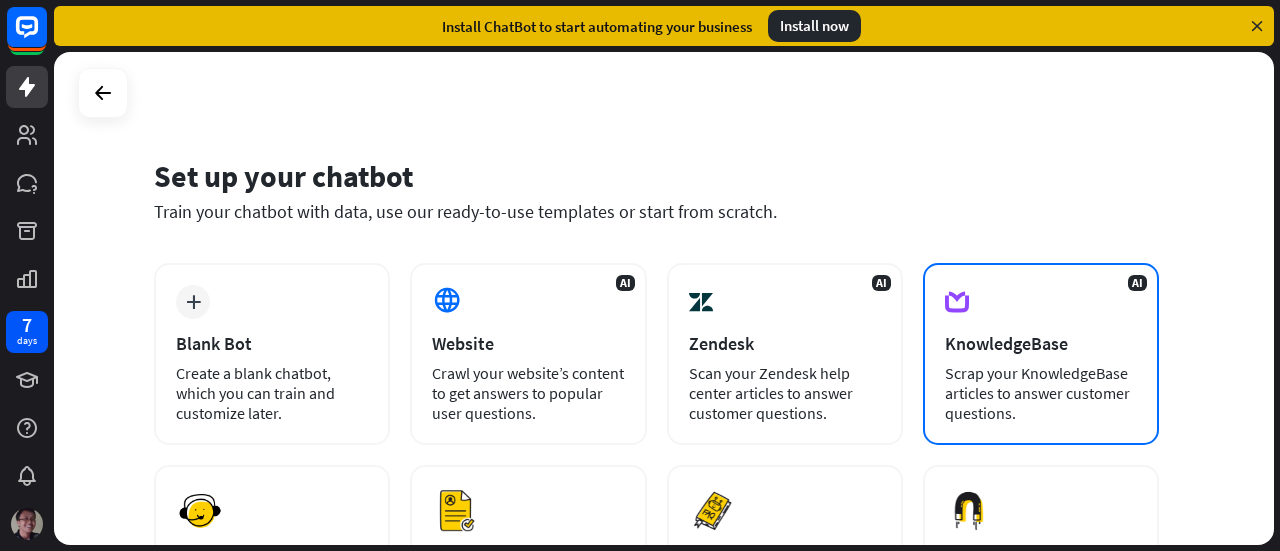click on "KnowledgeBase" at bounding box center (1041, 343) 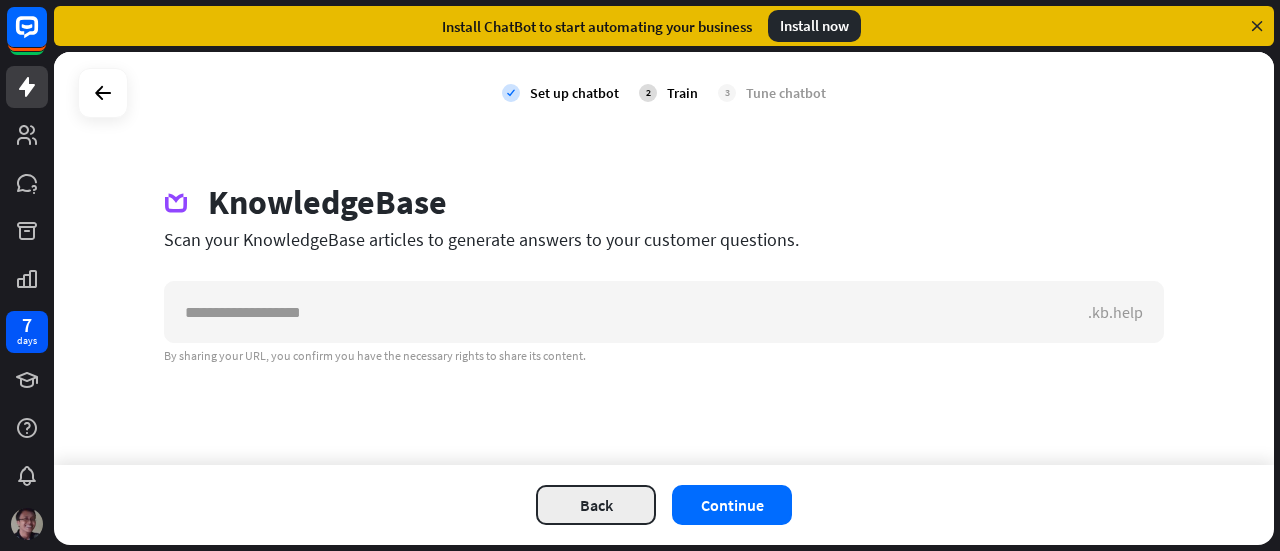 click on "Back" at bounding box center [596, 505] 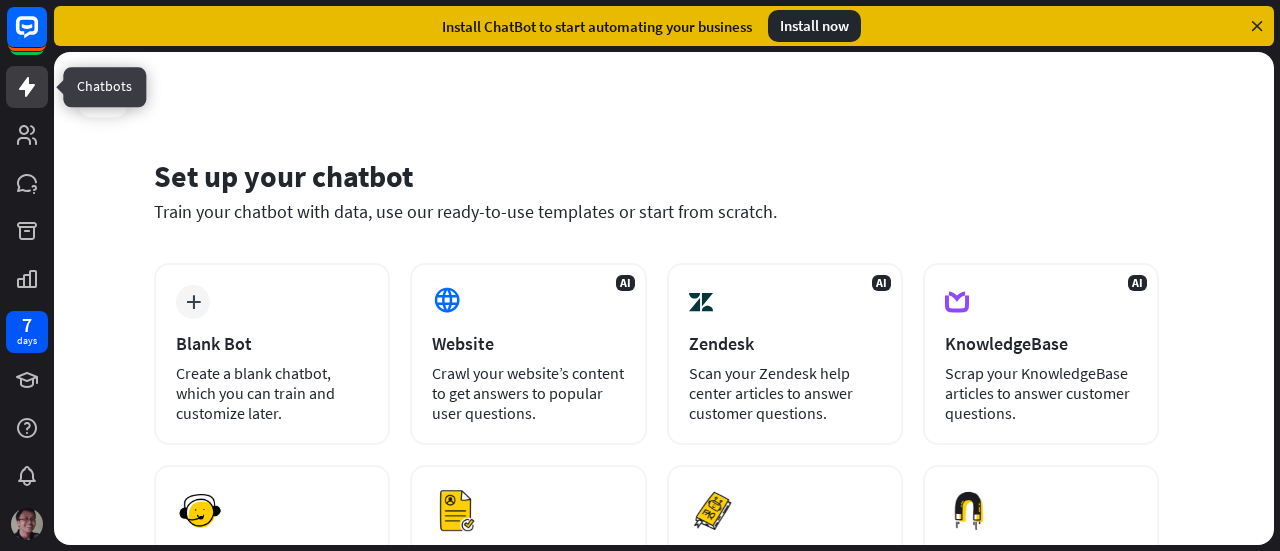 click 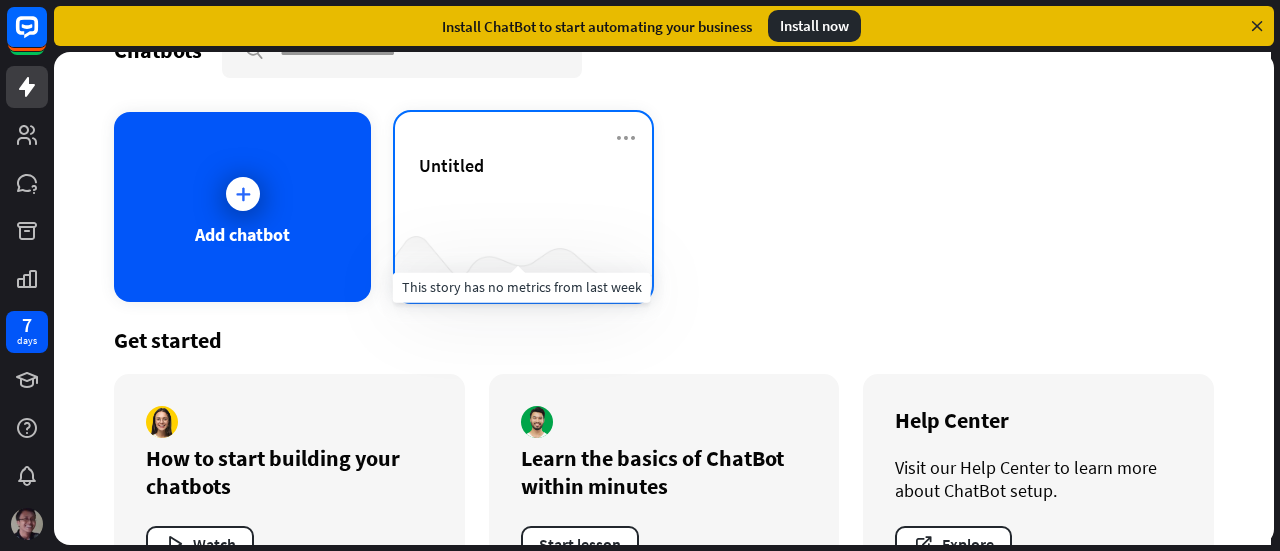 scroll, scrollTop: 126, scrollLeft: 0, axis: vertical 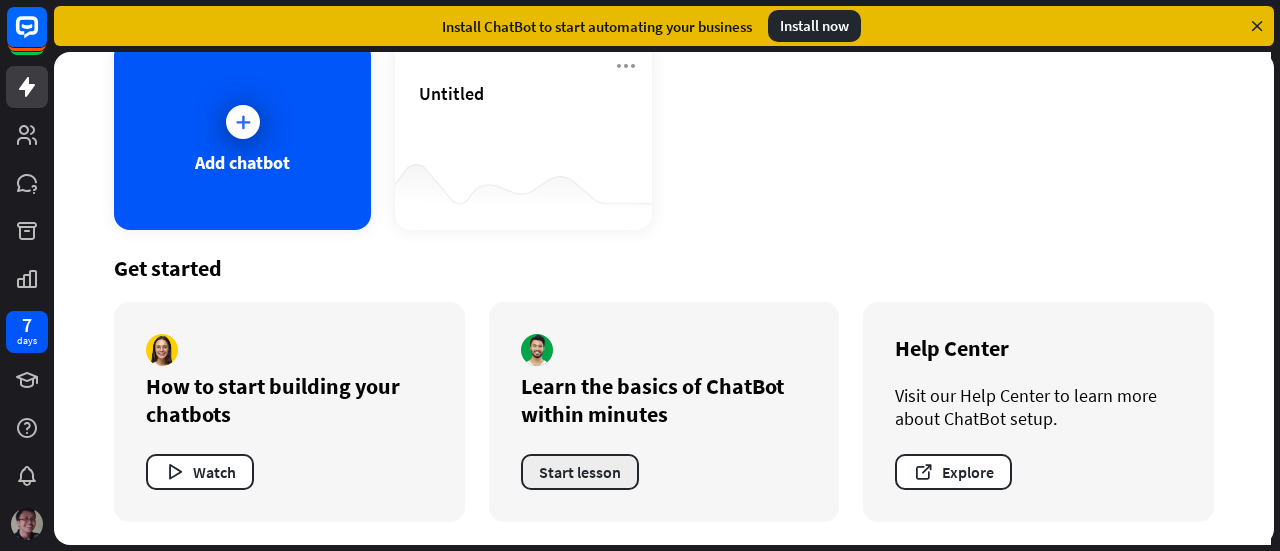 click on "Start lesson" at bounding box center [580, 472] 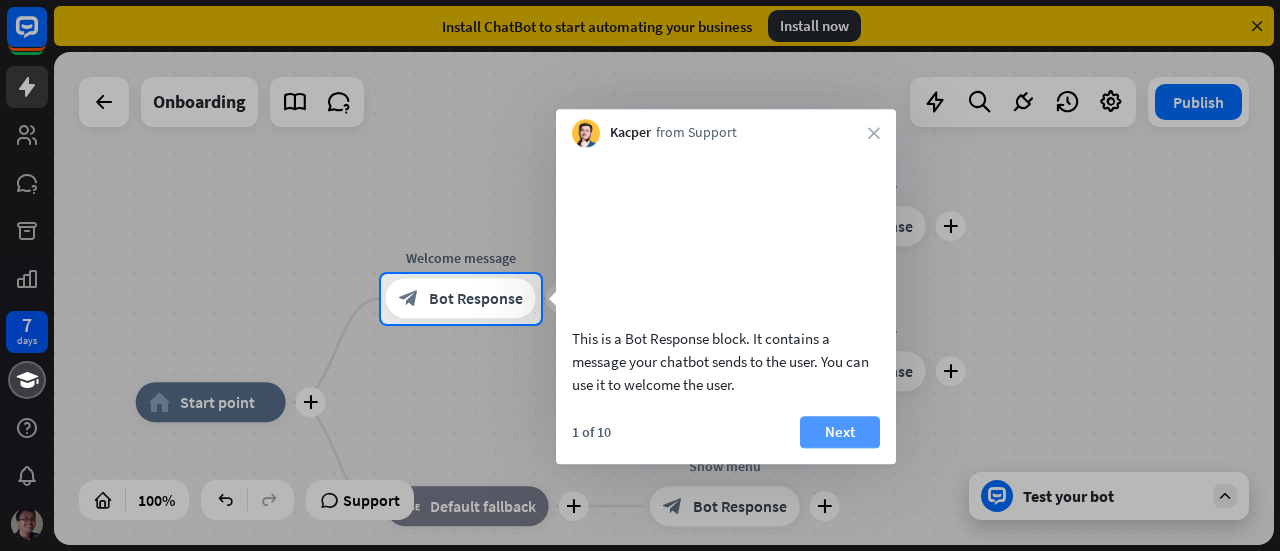 click on "Next" at bounding box center (840, 432) 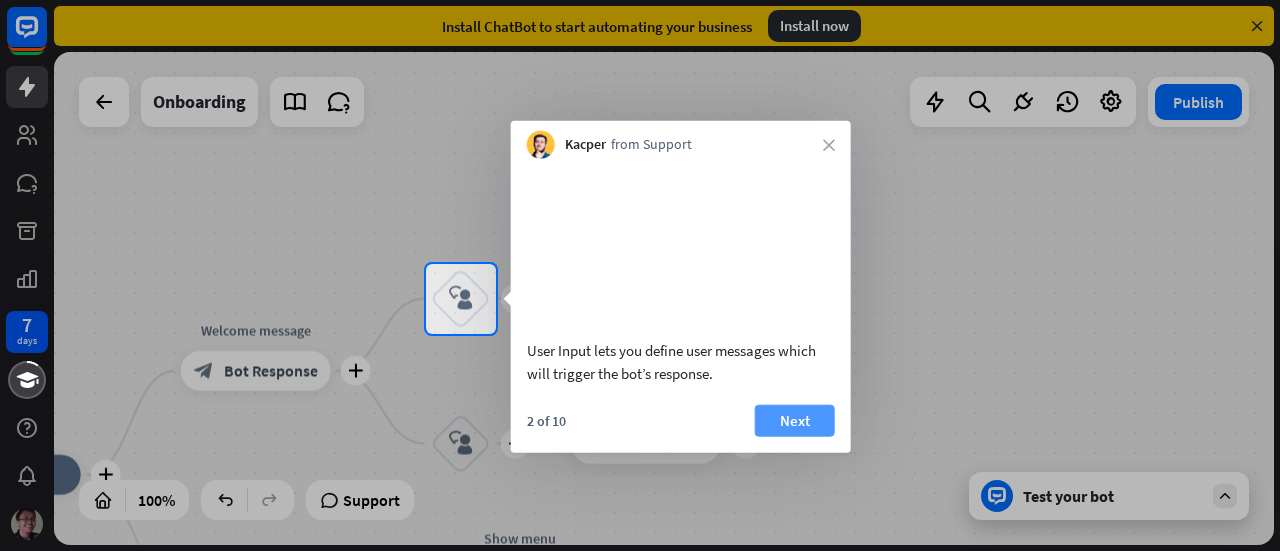 click on "Next" at bounding box center (795, 420) 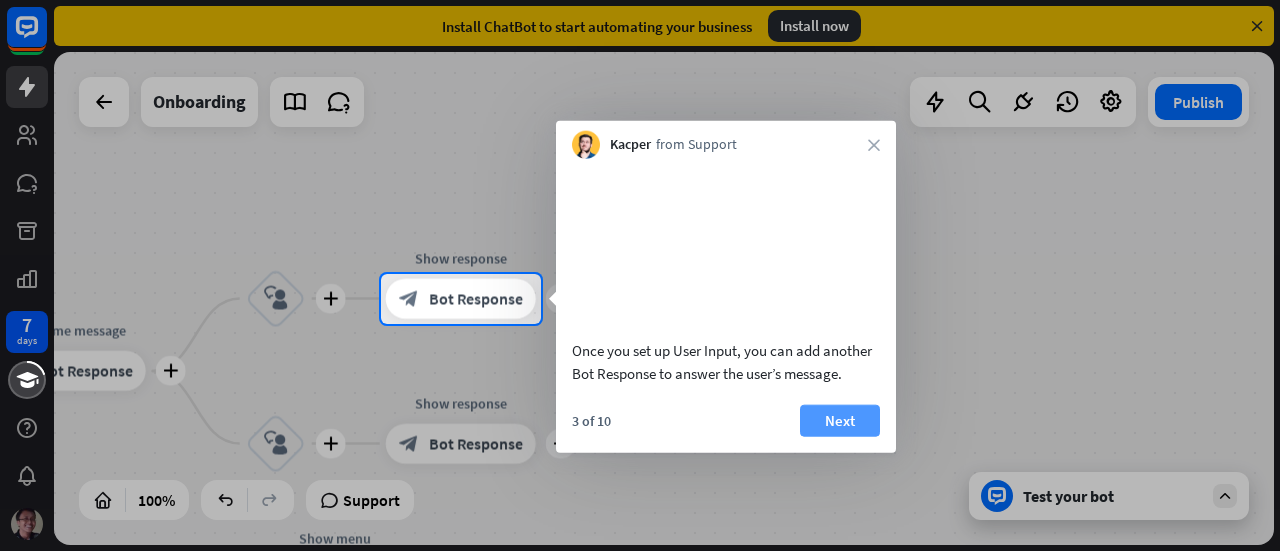 click on "Next" at bounding box center (840, 420) 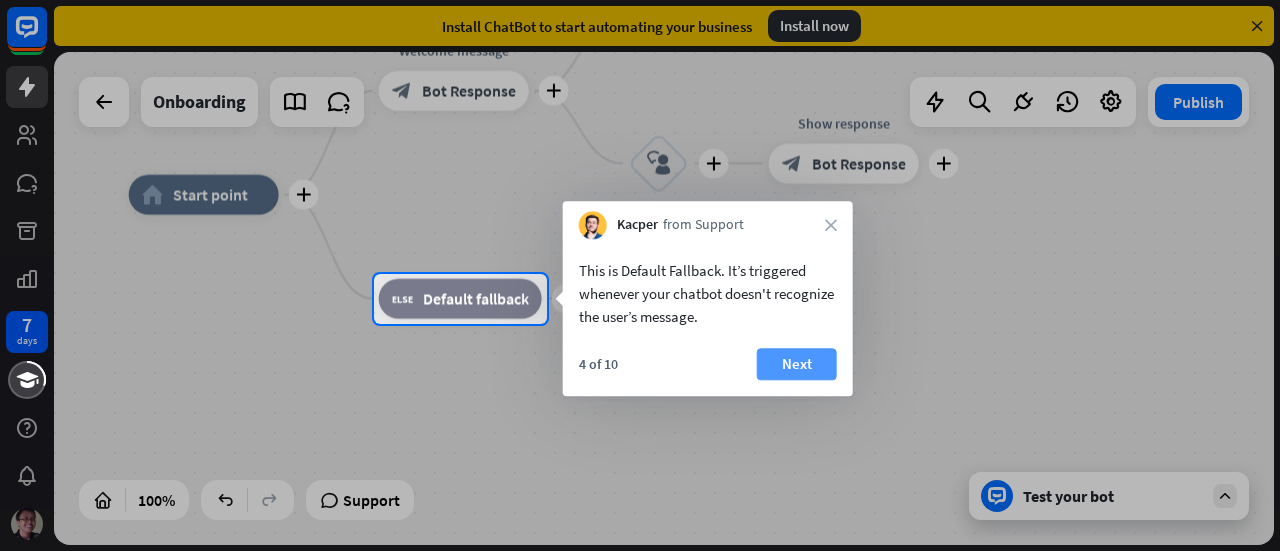 click on "Next" at bounding box center (797, 364) 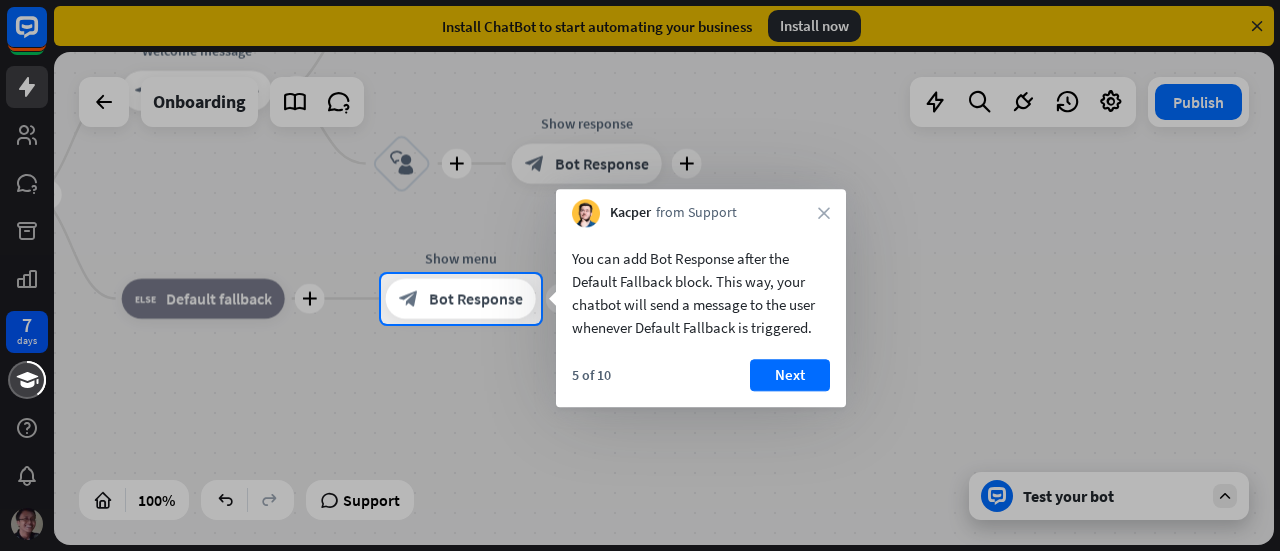 click on "Next" at bounding box center (790, 375) 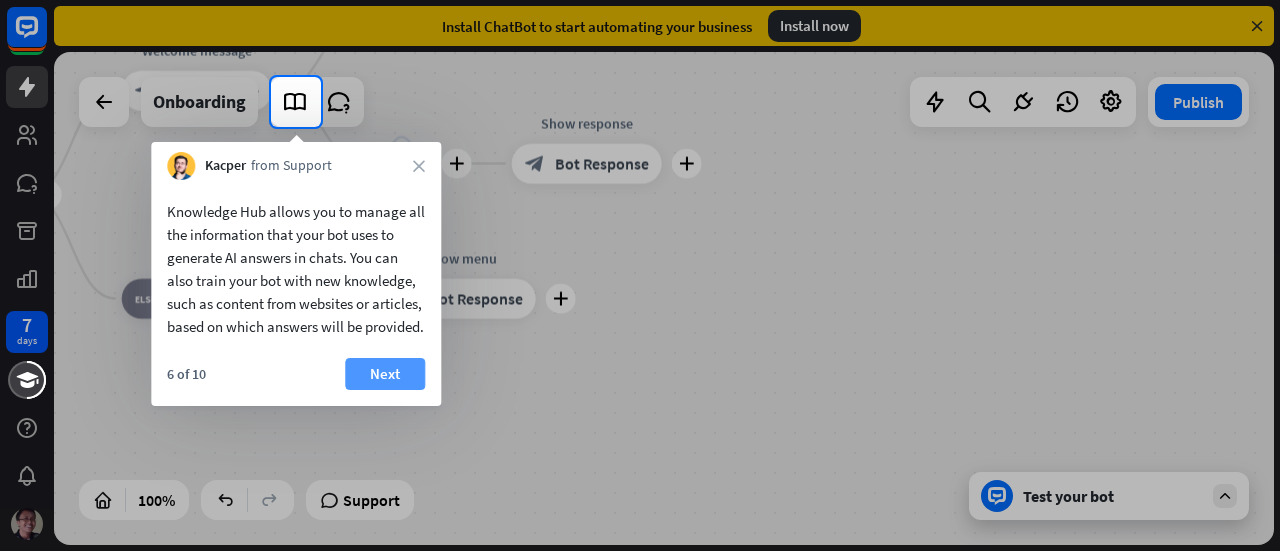 click on "Next" at bounding box center (385, 374) 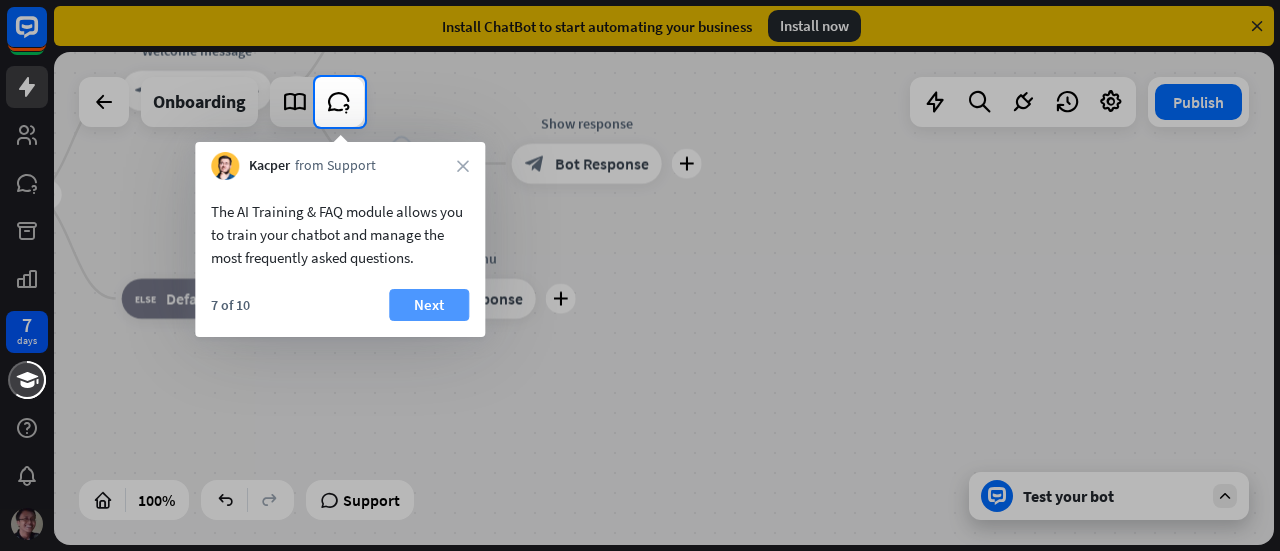 click on "Next" at bounding box center [429, 305] 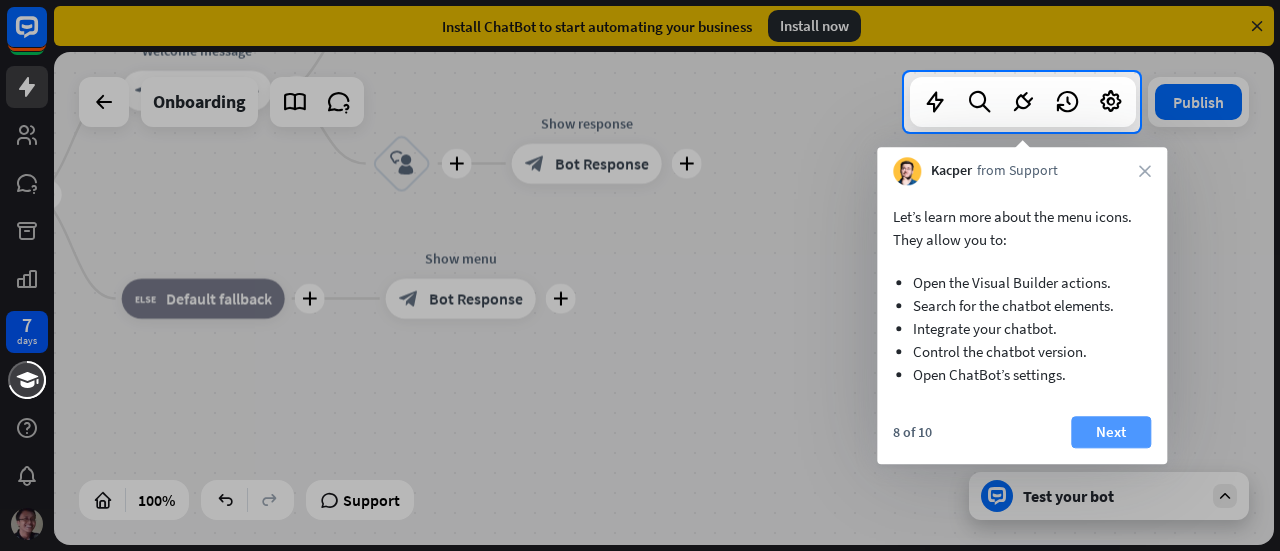 click on "Next" at bounding box center (1111, 432) 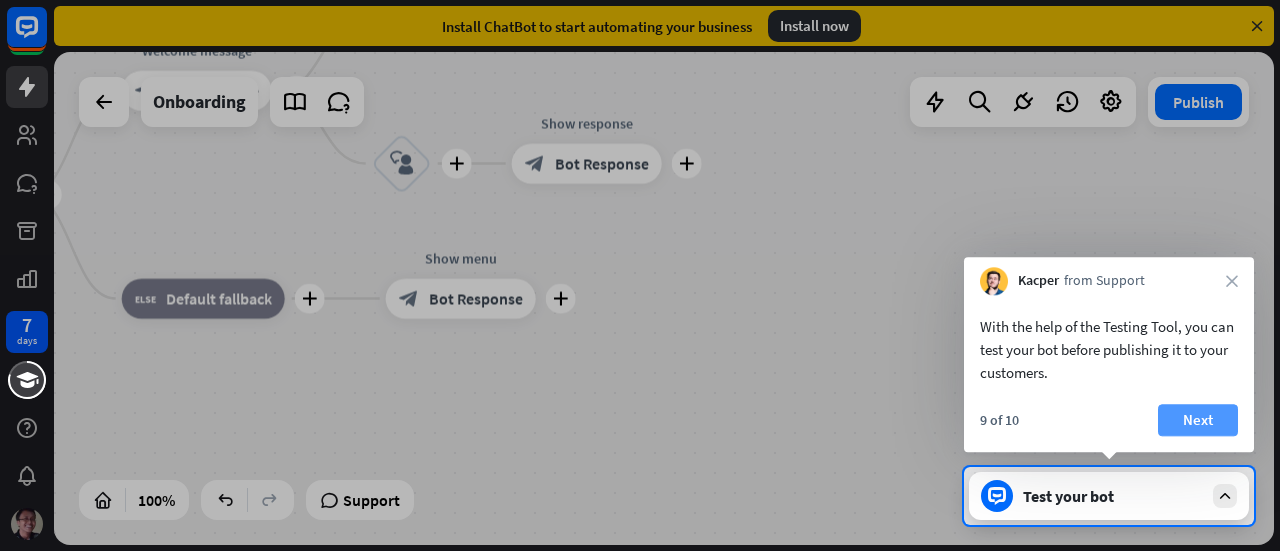 click on "Next" at bounding box center [1198, 420] 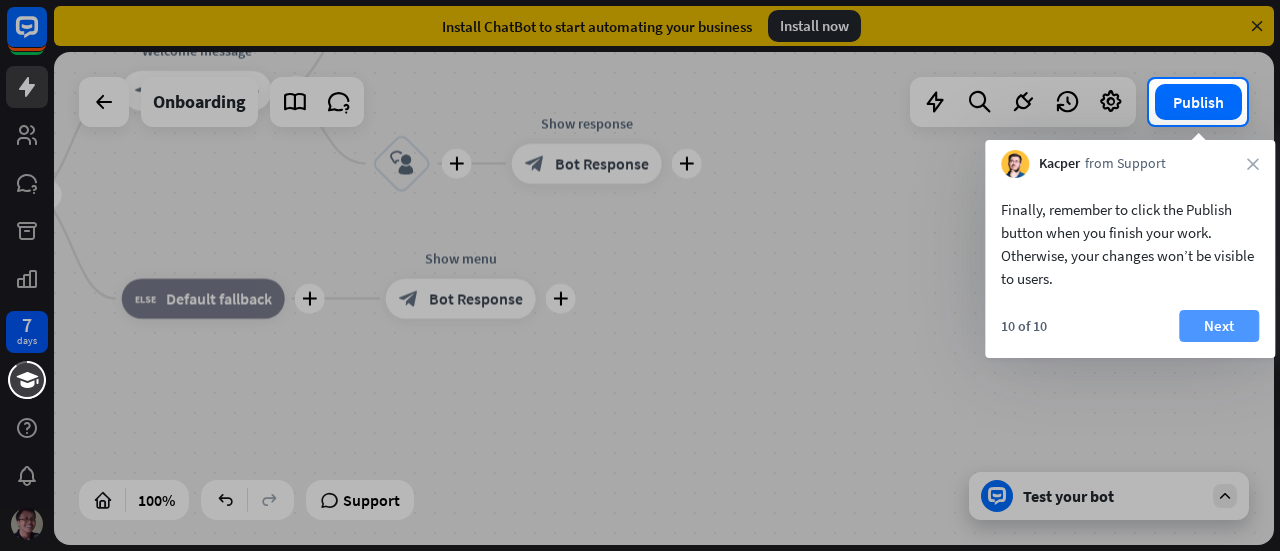 click on "Next" at bounding box center [1219, 326] 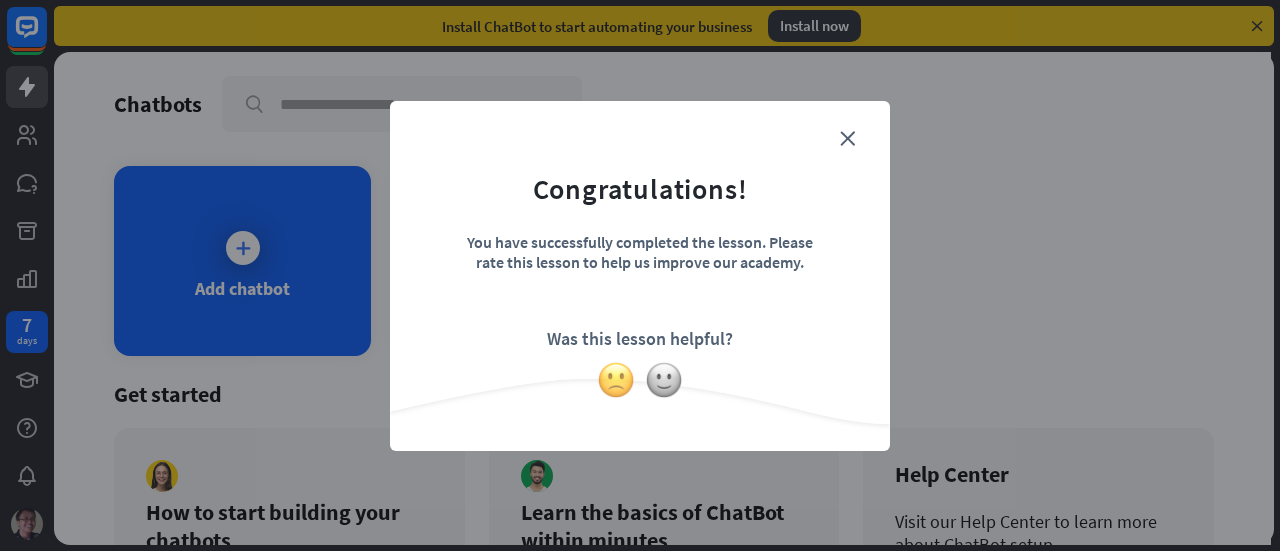 click at bounding box center [616, 380] 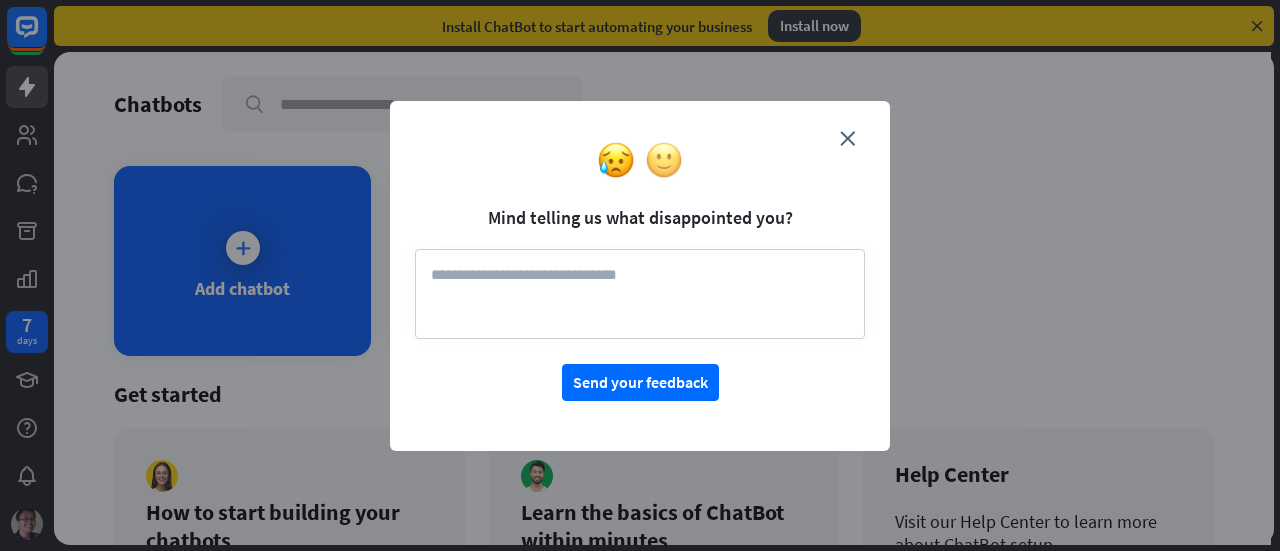 click at bounding box center (664, 160) 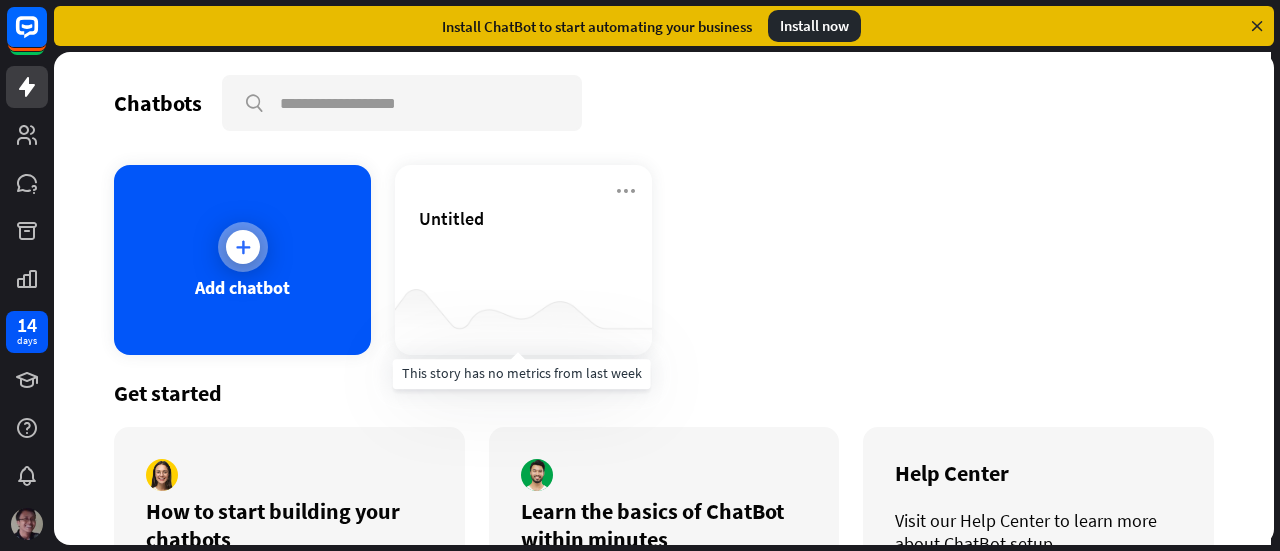 scroll, scrollTop: 0, scrollLeft: 0, axis: both 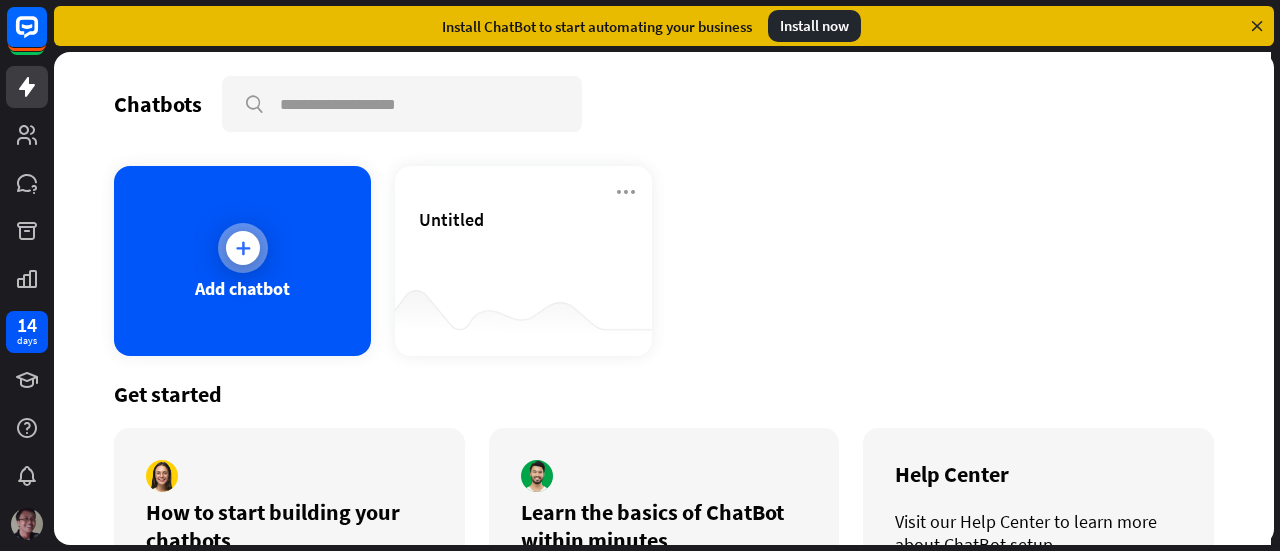 click at bounding box center (243, 248) 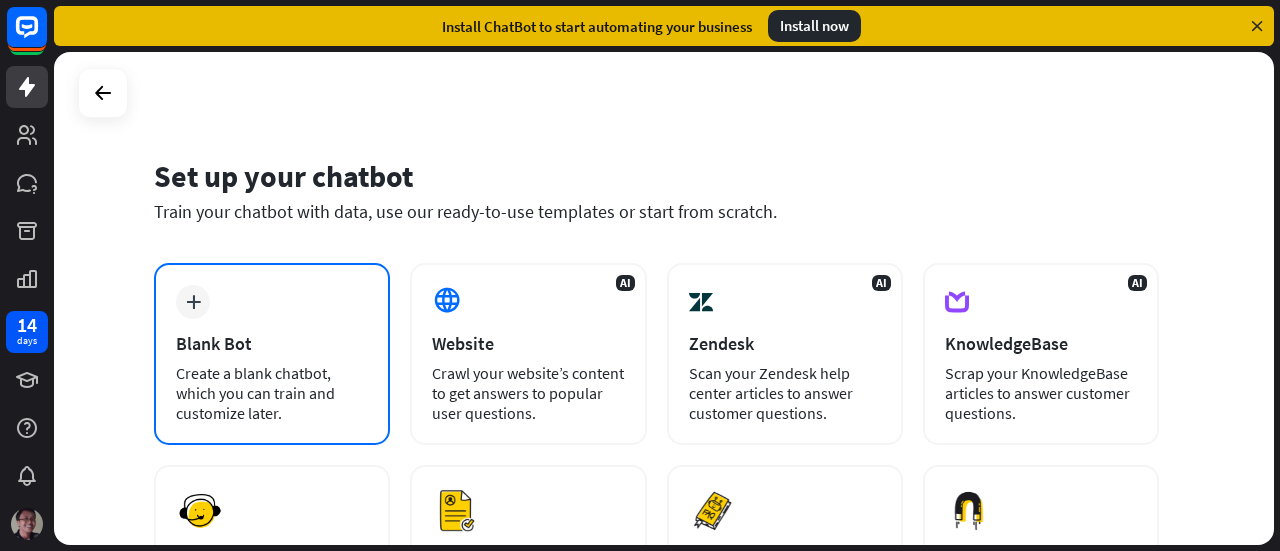 click on "plus" at bounding box center [193, 302] 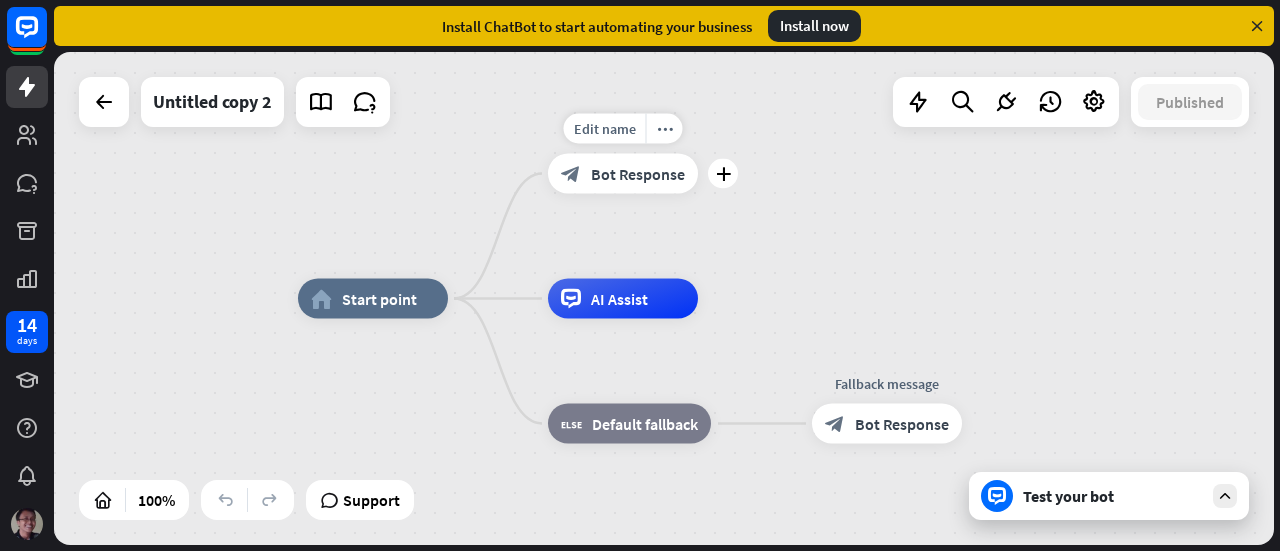 click on "block_bot_response   Bot Response" at bounding box center [623, 174] 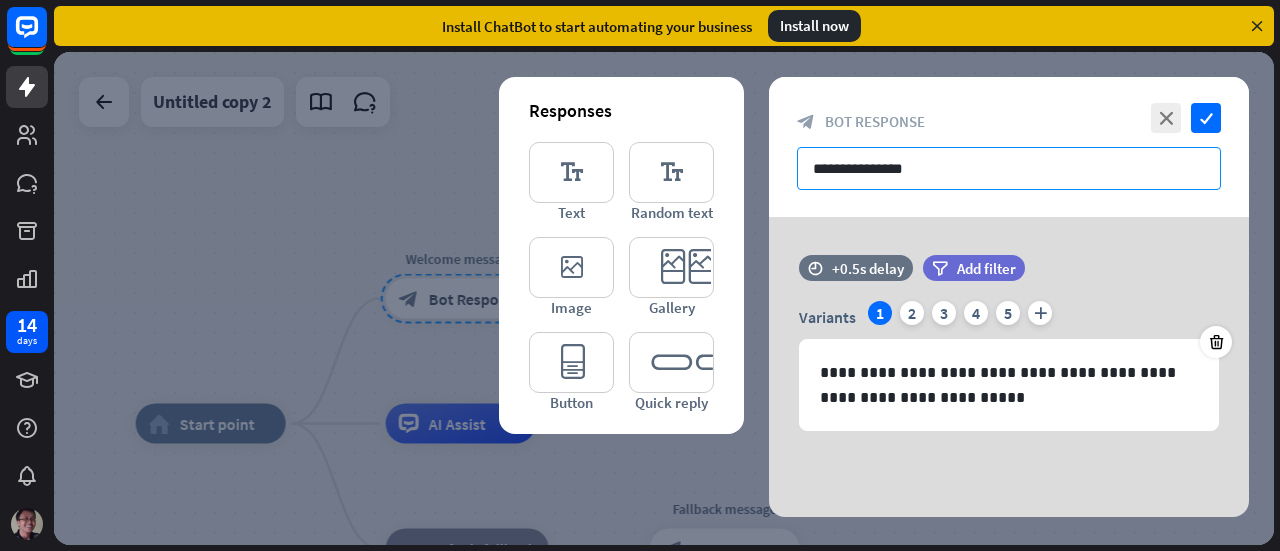 drag, startPoint x: 948, startPoint y: 162, endPoint x: 773, endPoint y: 169, distance: 175.13994 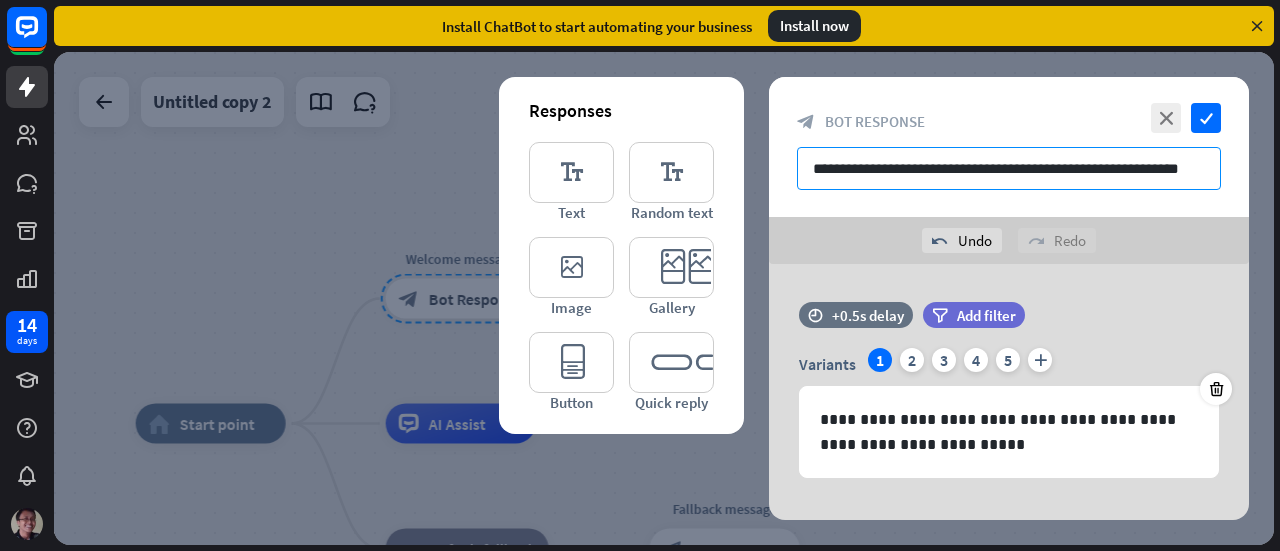 click on "**********" at bounding box center (1009, 168) 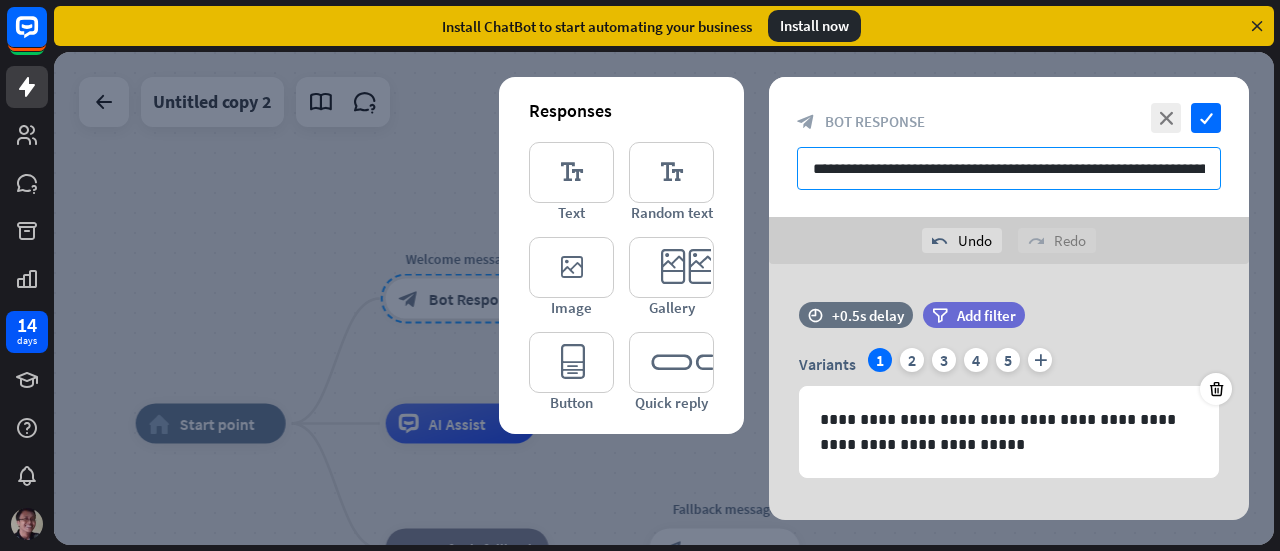 scroll, scrollTop: 0, scrollLeft: 72, axis: horizontal 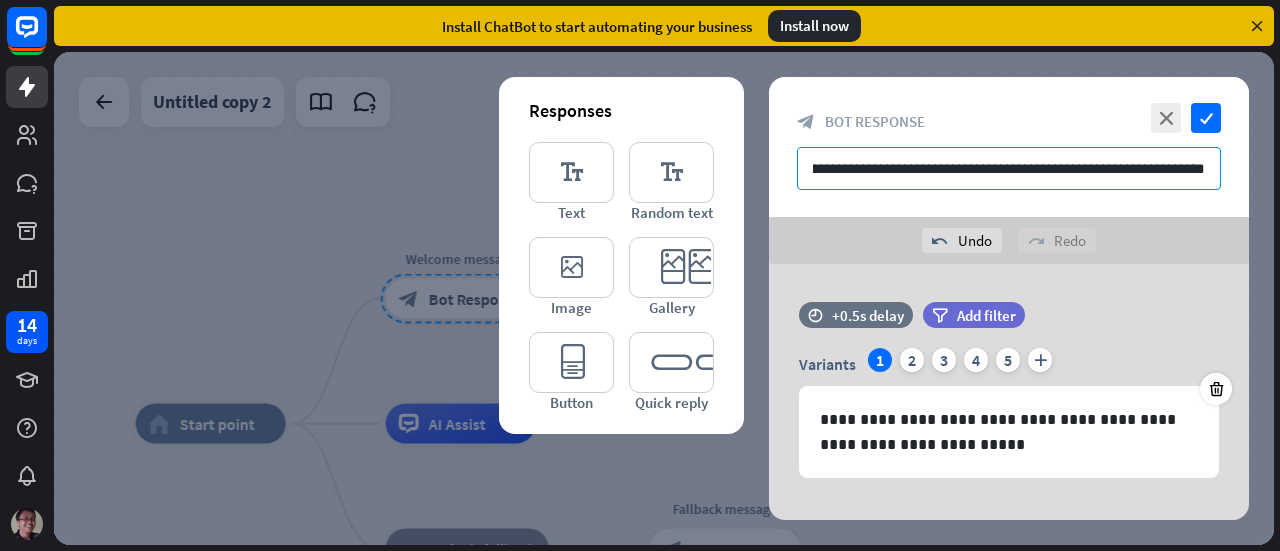 type on "**********" 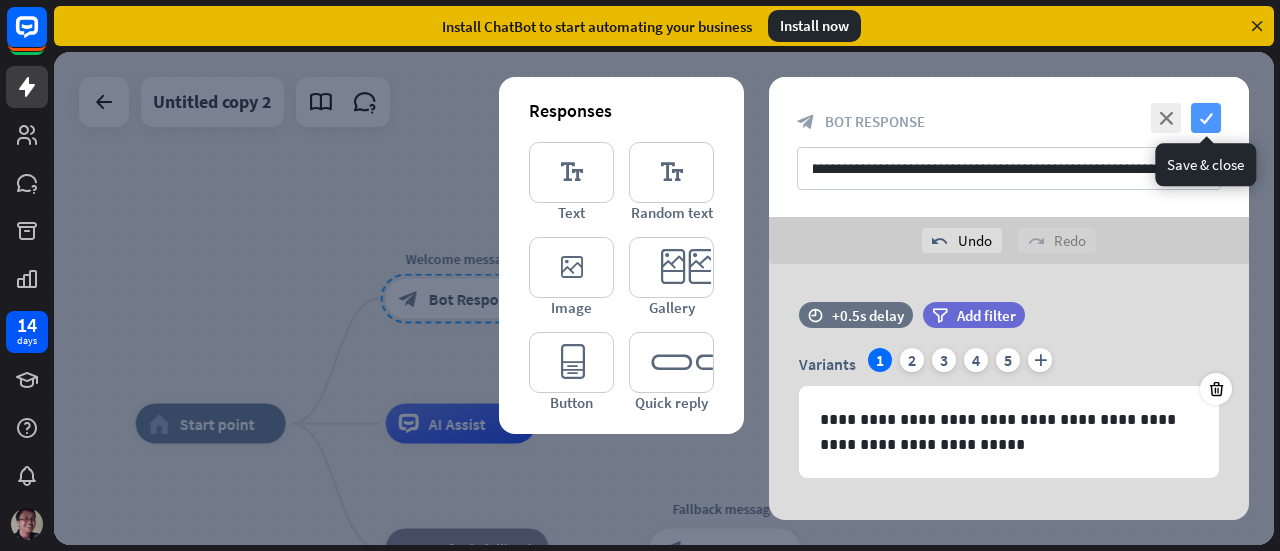 click on "check" at bounding box center [1206, 118] 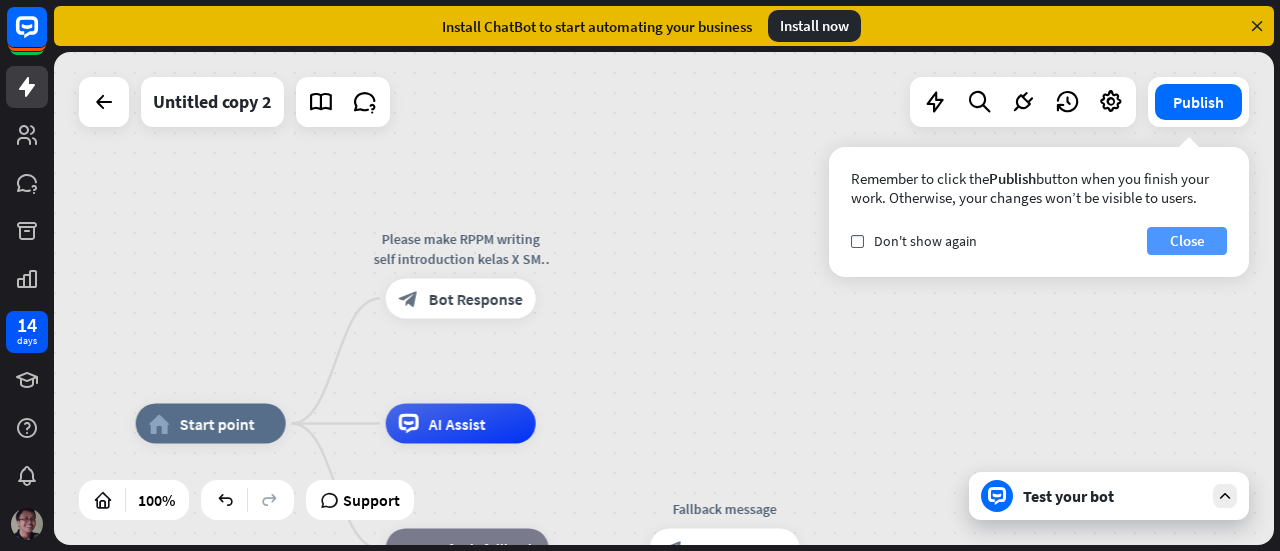 click on "Close" at bounding box center (1187, 241) 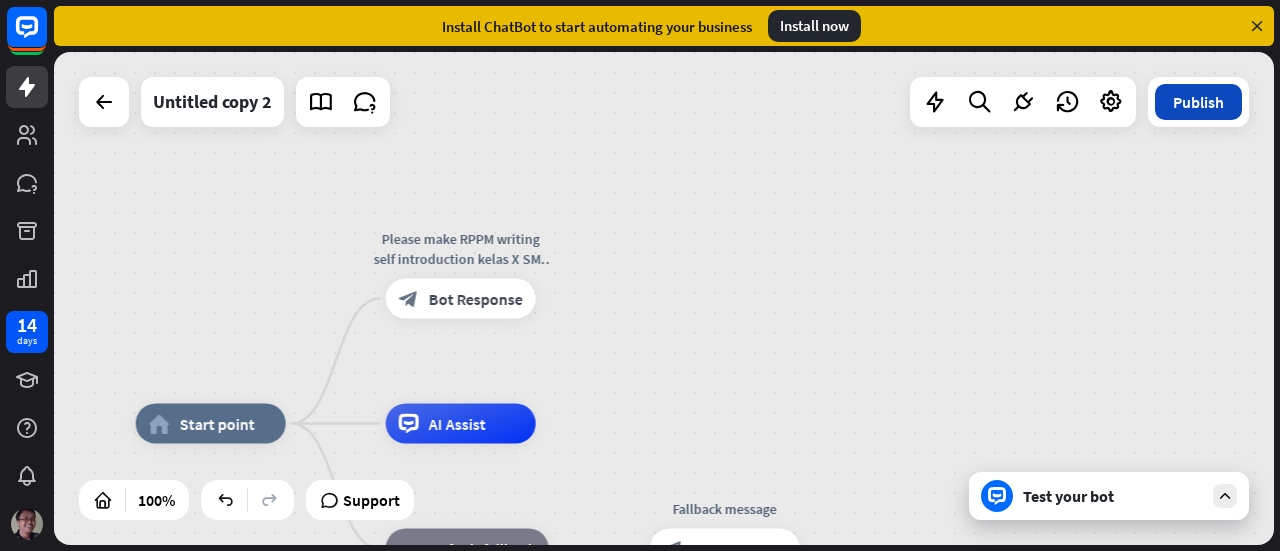 click on "Publish" at bounding box center (1198, 102) 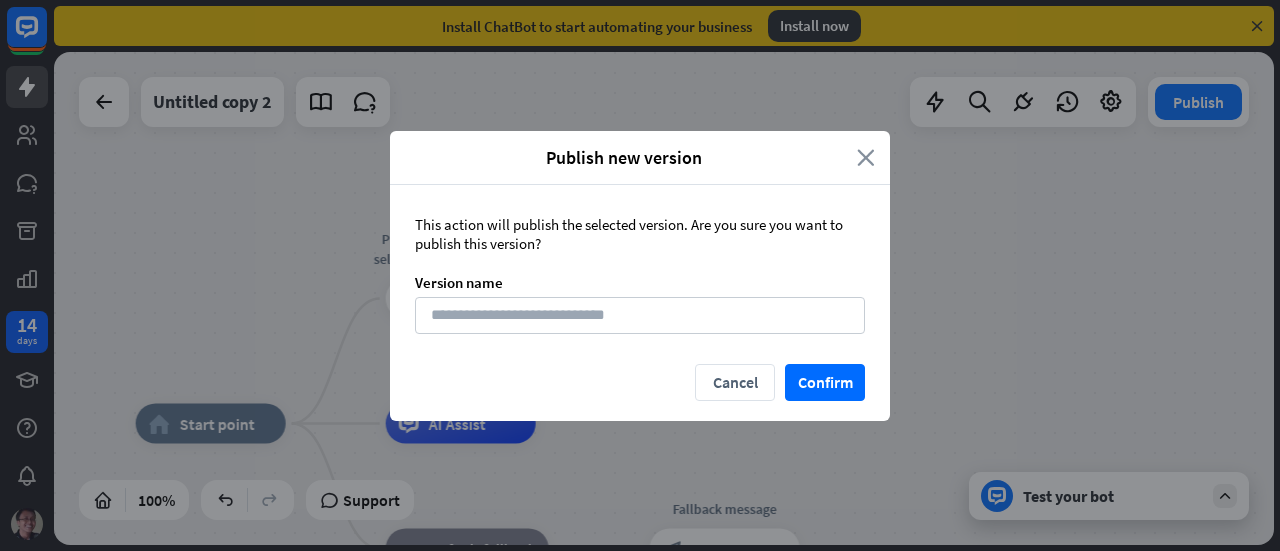 click on "close" at bounding box center (866, 157) 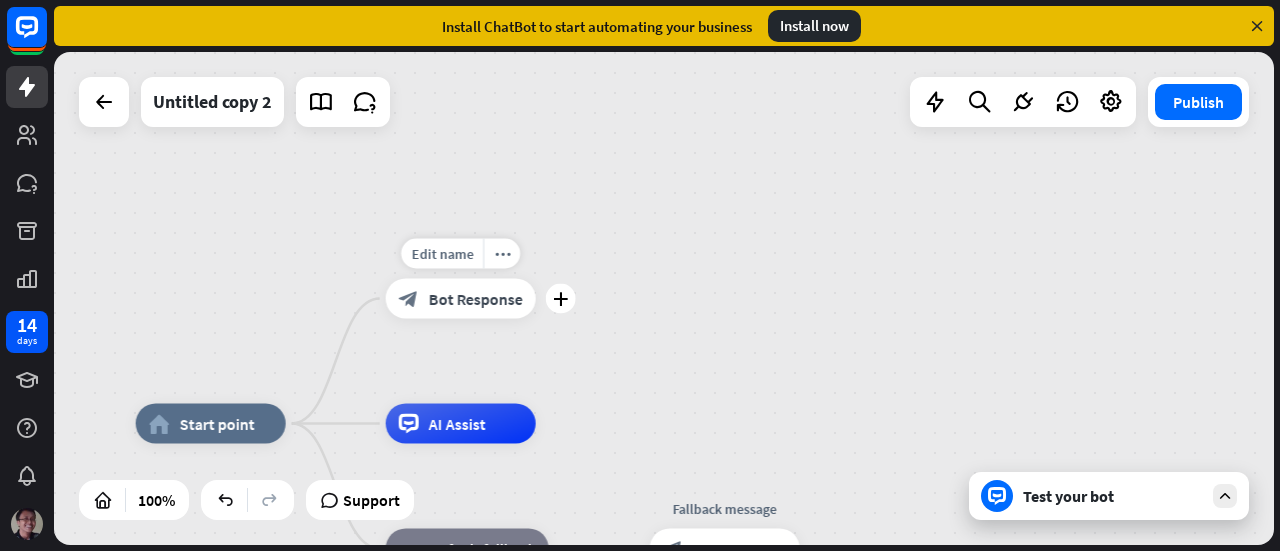 click on "Edit name   more_horiz         plus     block_bot_response   Bot Response" at bounding box center [461, 299] 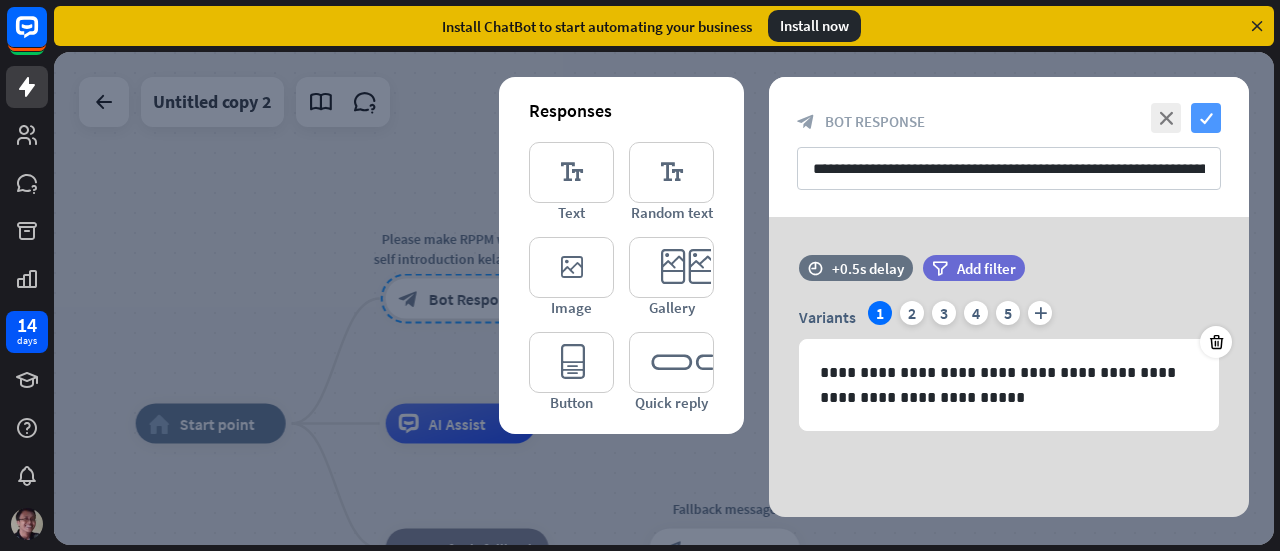click on "check" at bounding box center [1206, 118] 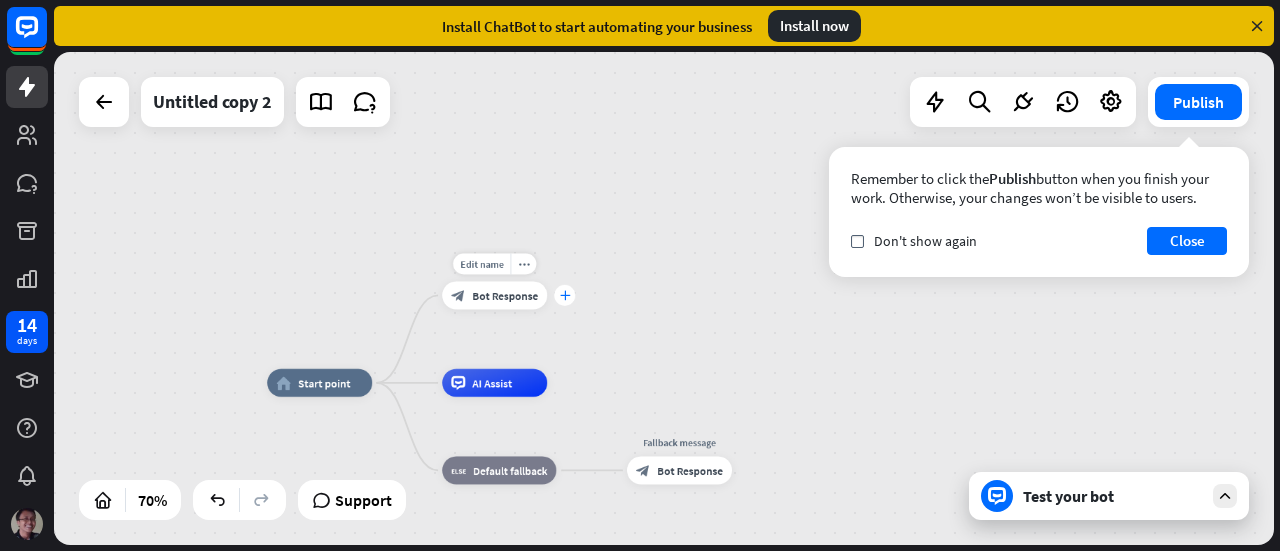 click on "plus" at bounding box center (564, 295) 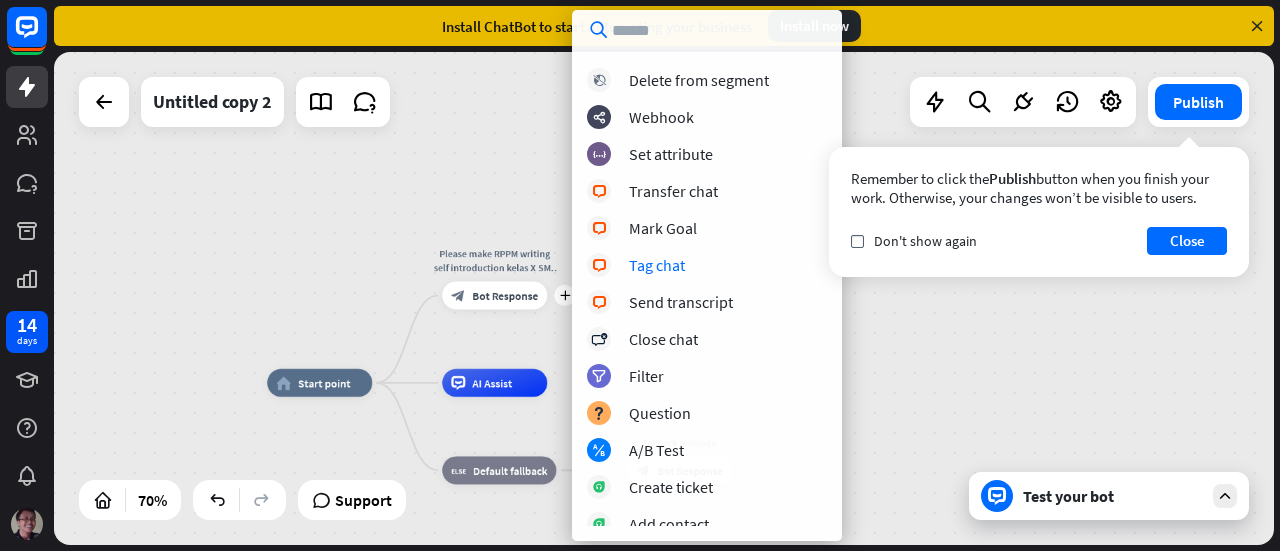 scroll, scrollTop: 400, scrollLeft: 0, axis: vertical 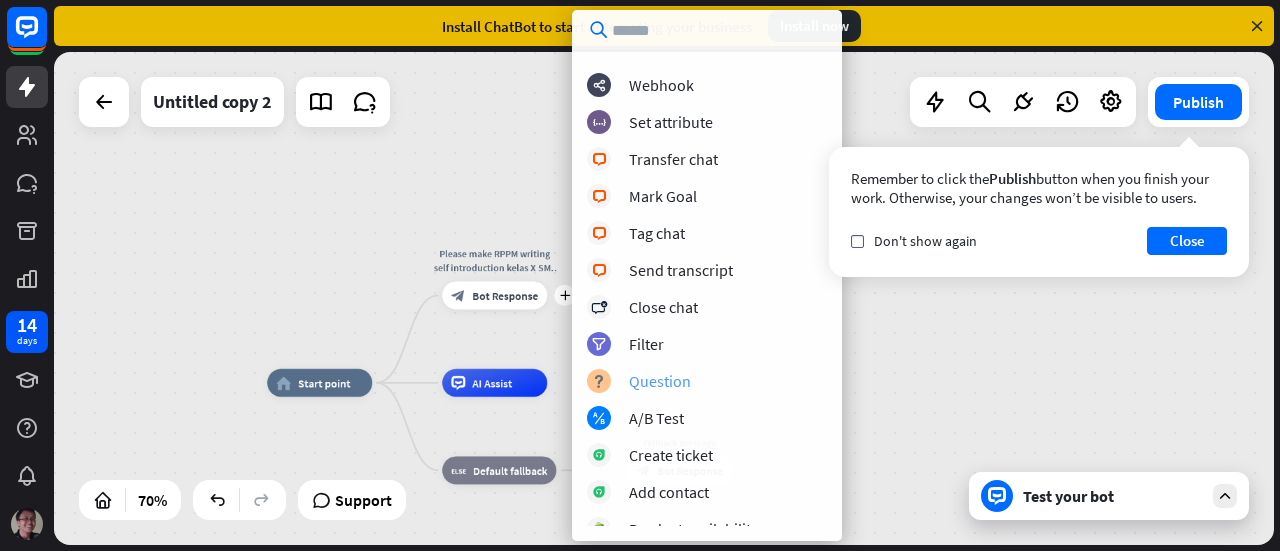 click on "Question" at bounding box center [660, 381] 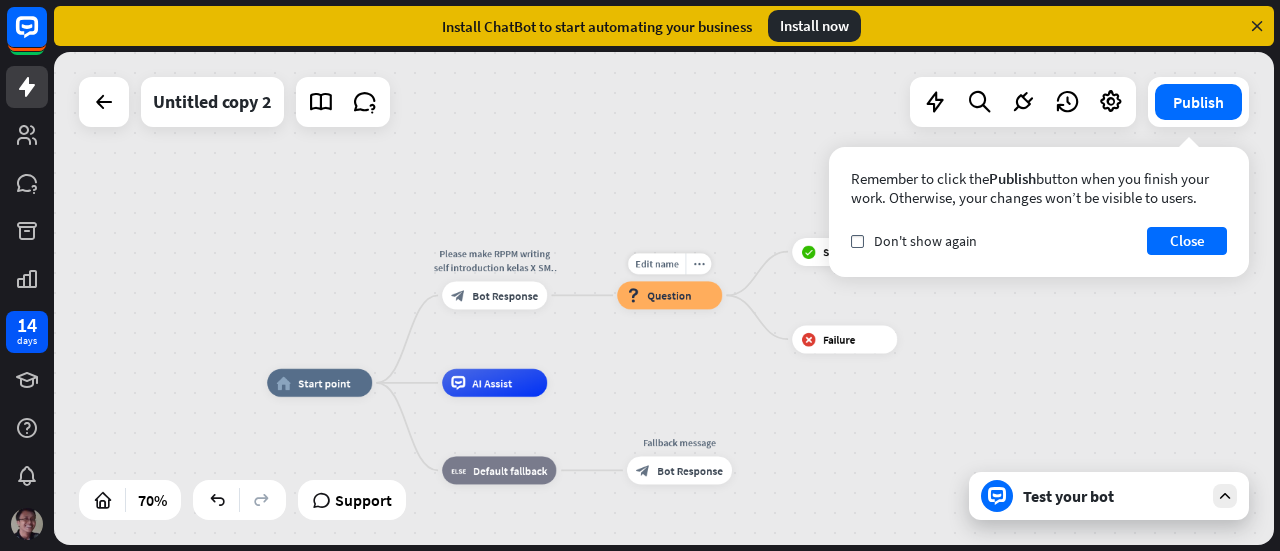 click on "Question" at bounding box center (669, 295) 